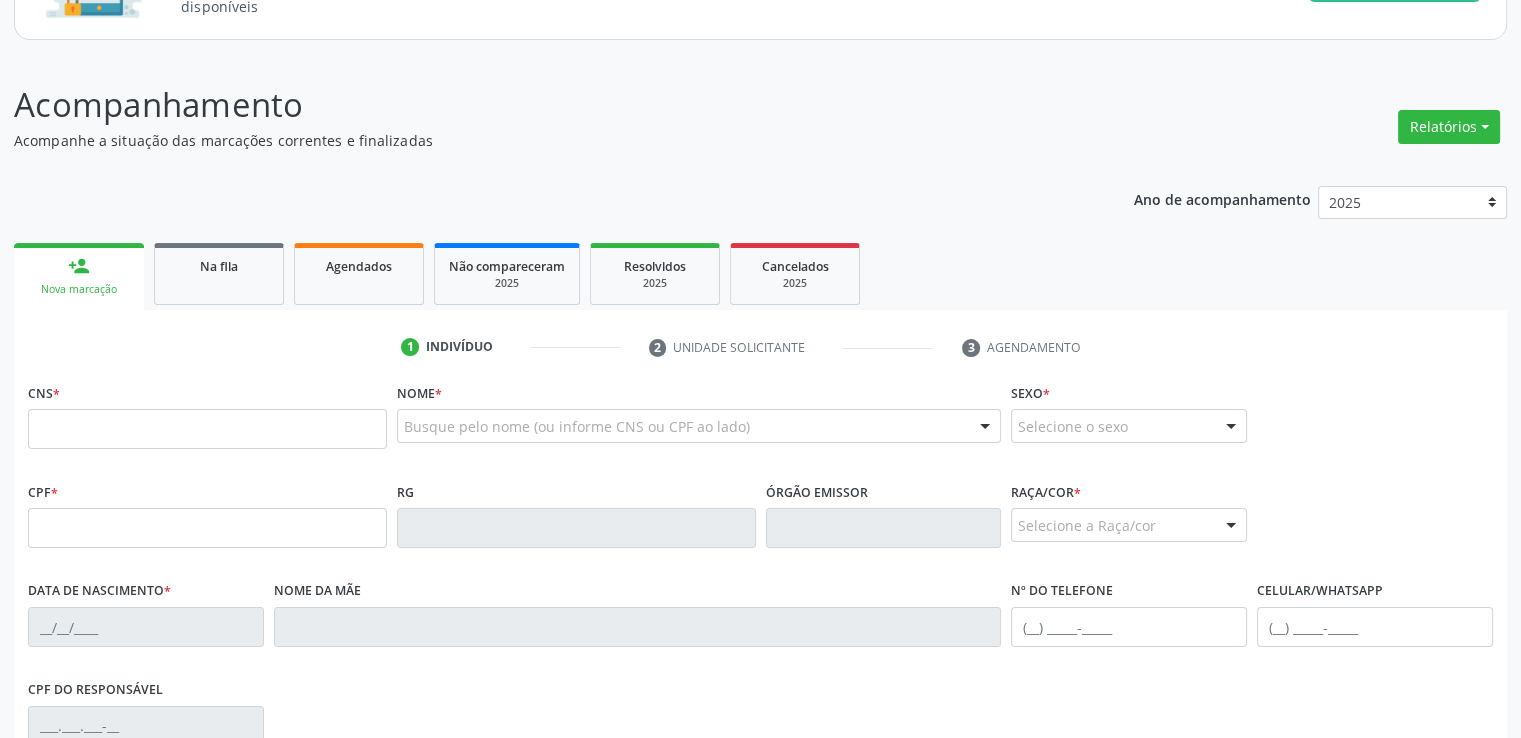 scroll, scrollTop: 300, scrollLeft: 0, axis: vertical 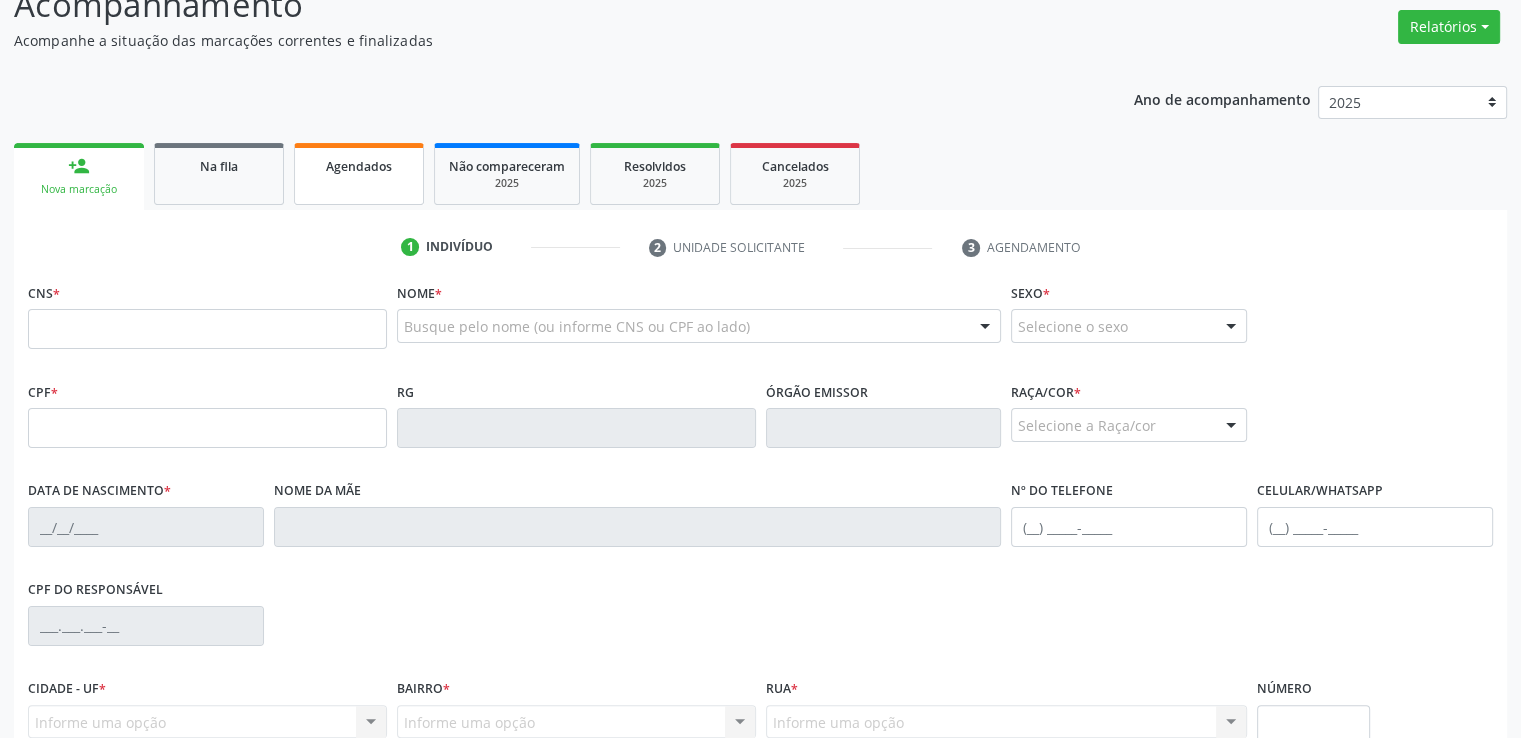 click on "Agendados" at bounding box center (359, 166) 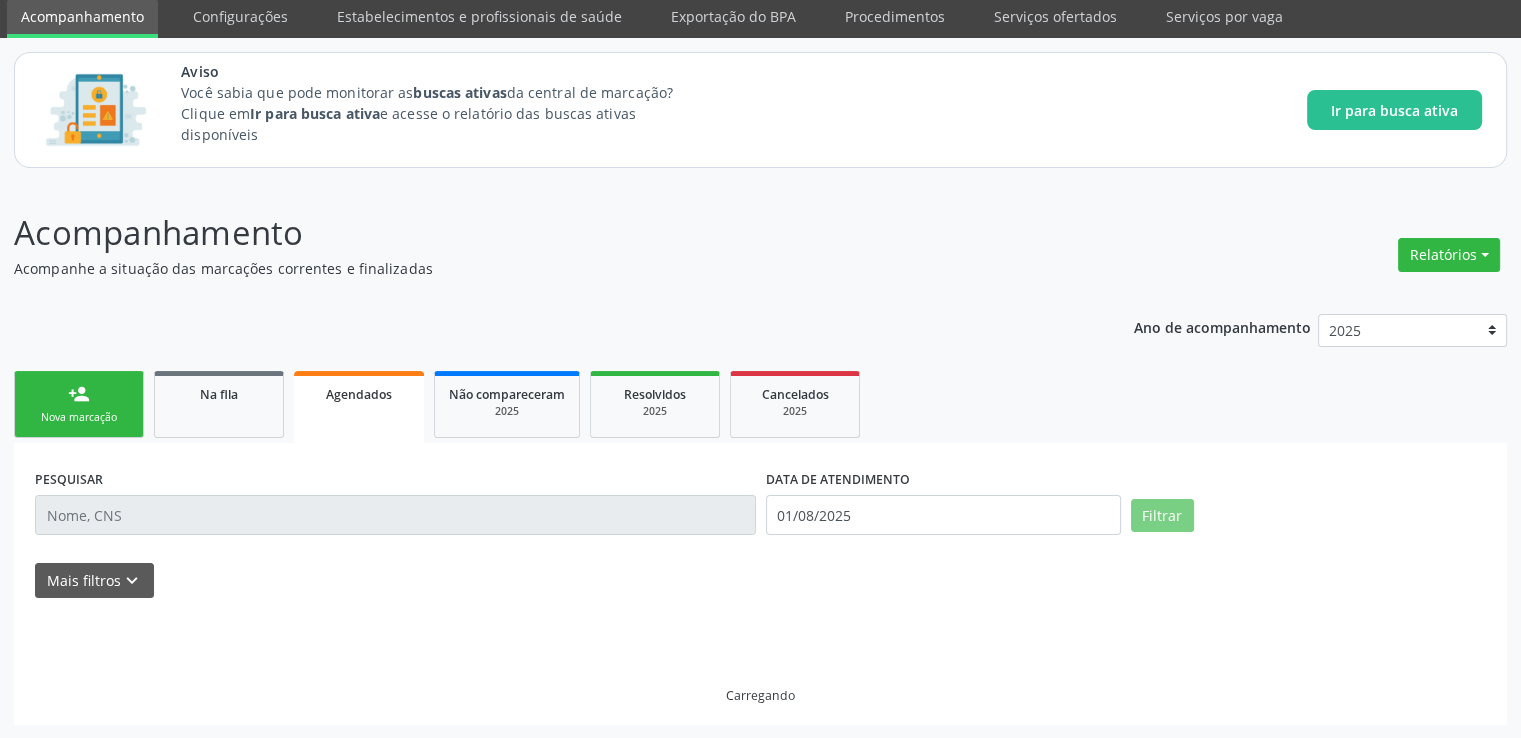 scroll, scrollTop: 7, scrollLeft: 0, axis: vertical 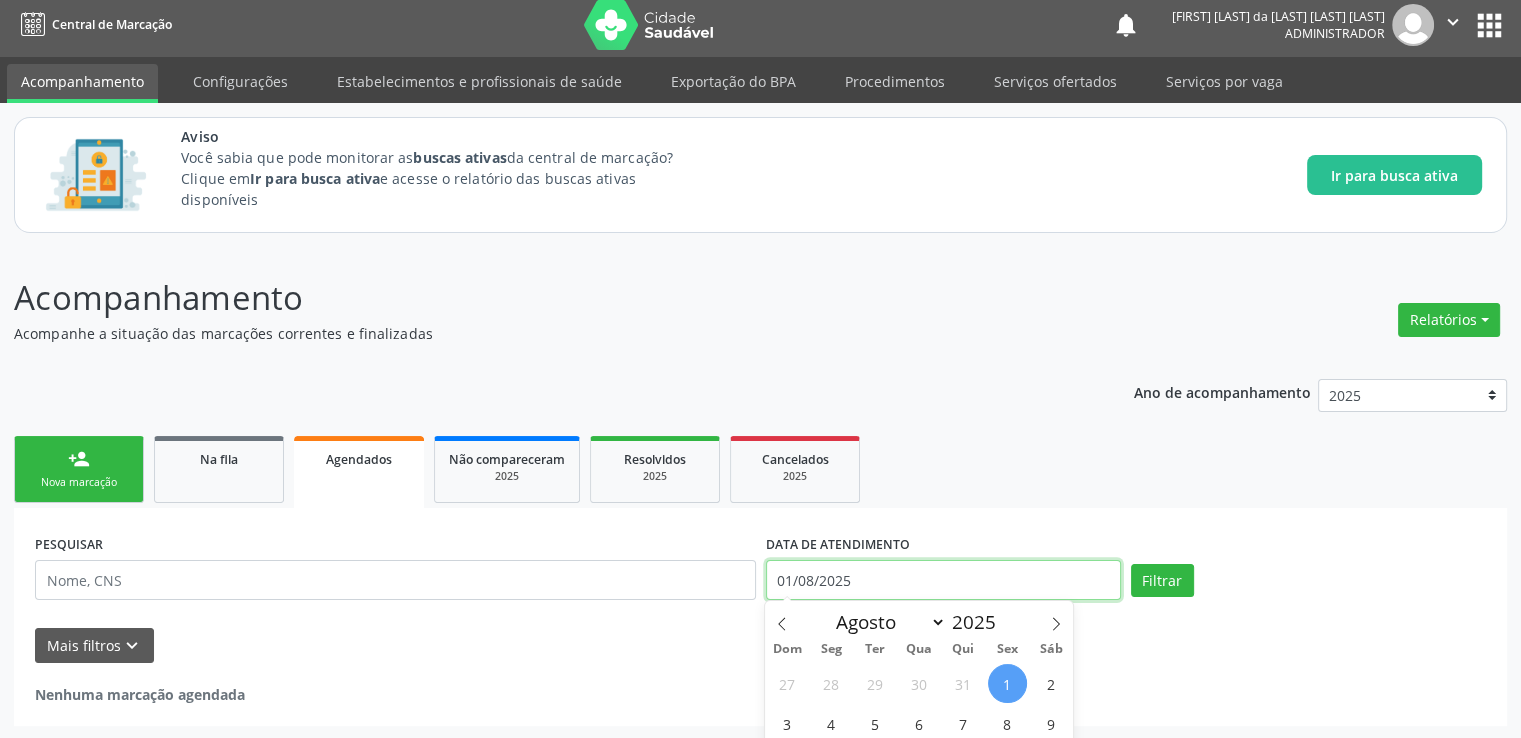 click on "Central de Marcação
notifications
[FIRST] [LAST] da [LAST] [LAST] [LAST]
Administrador

Configurações
Sair
apps
Acompanhamento
Configurações
Estabelecimentos e profissionais de saúde
Exportação do BPA
Procedimentos
Serviços ofertados
Serviços por vaga
Aviso
Você sabia que pode monitorar as  buscas ativas
da central de marcação?
Clique em  Ir para busca ativa  e acesse o relatório
das buscas ativas disponíveis
Ir para busca ativa
Acompanhamento
Acompanhe a situação das marcações correntes e finalizadas
Relatórios
Acompanhamento
Consolidado
Agendamentos
Procedimentos realizados
Ano de acompanhamento
2025
person_add
Nova marcação
Na fila   Agendados     Resolvidos" at bounding box center [760, 362] 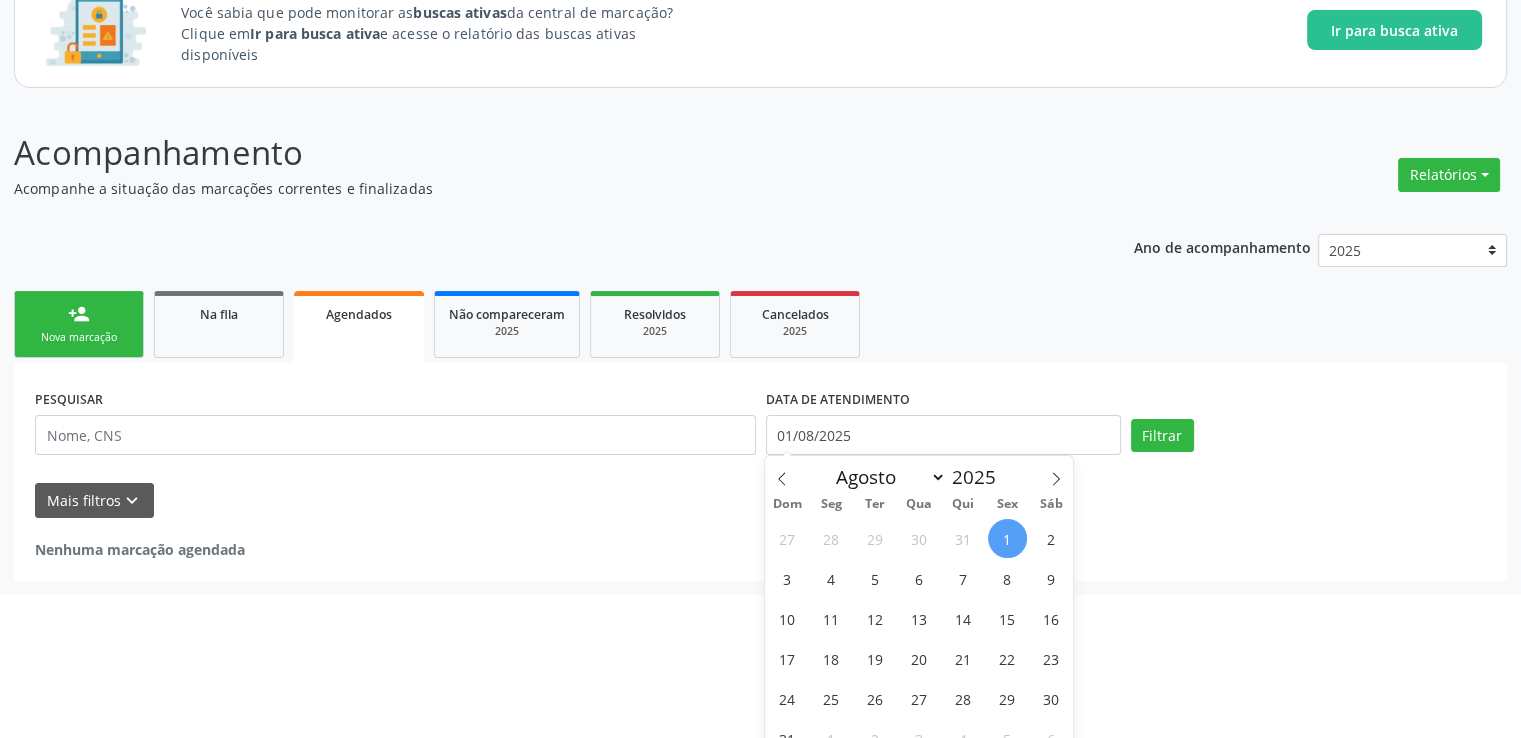 click on "1" at bounding box center [1007, 538] 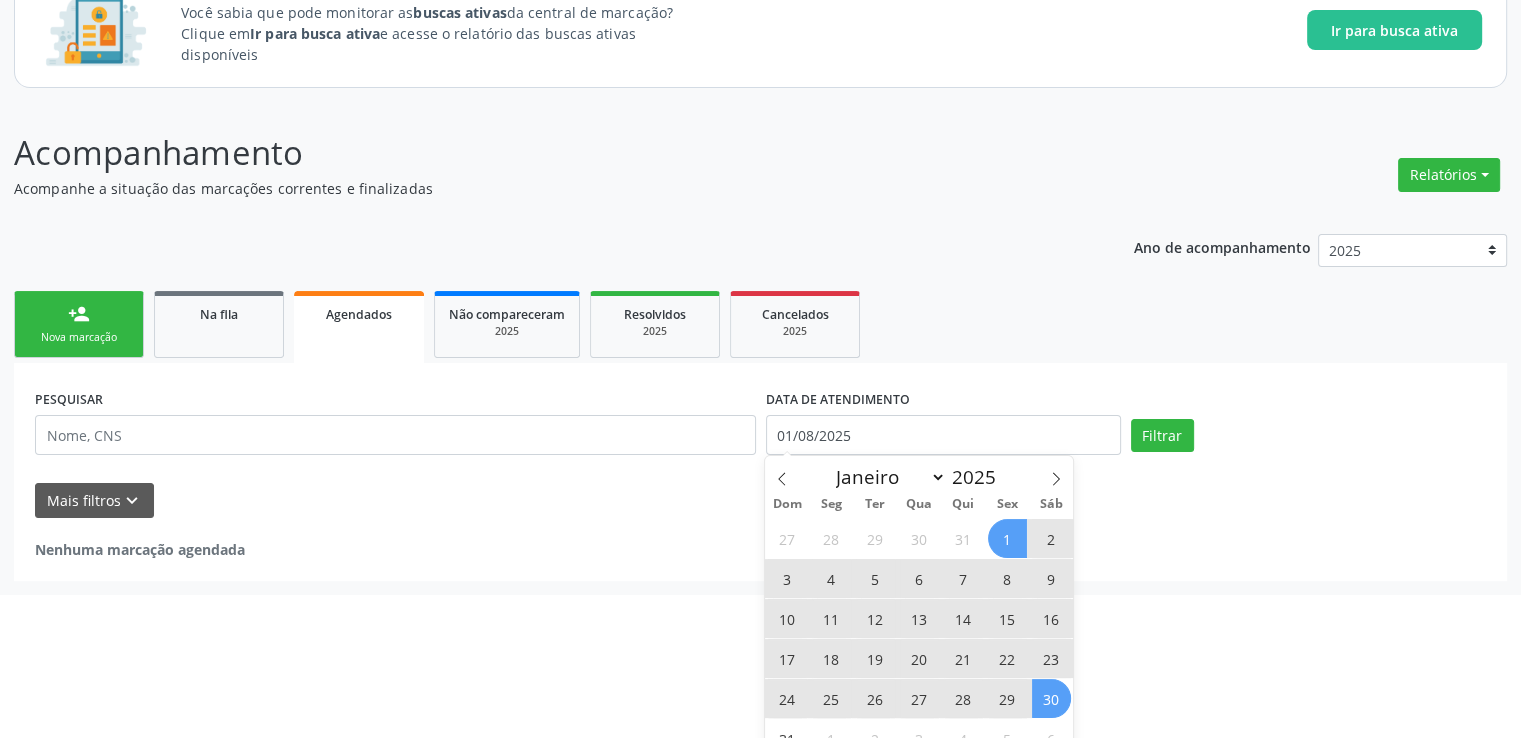 click on "30" at bounding box center [1051, 698] 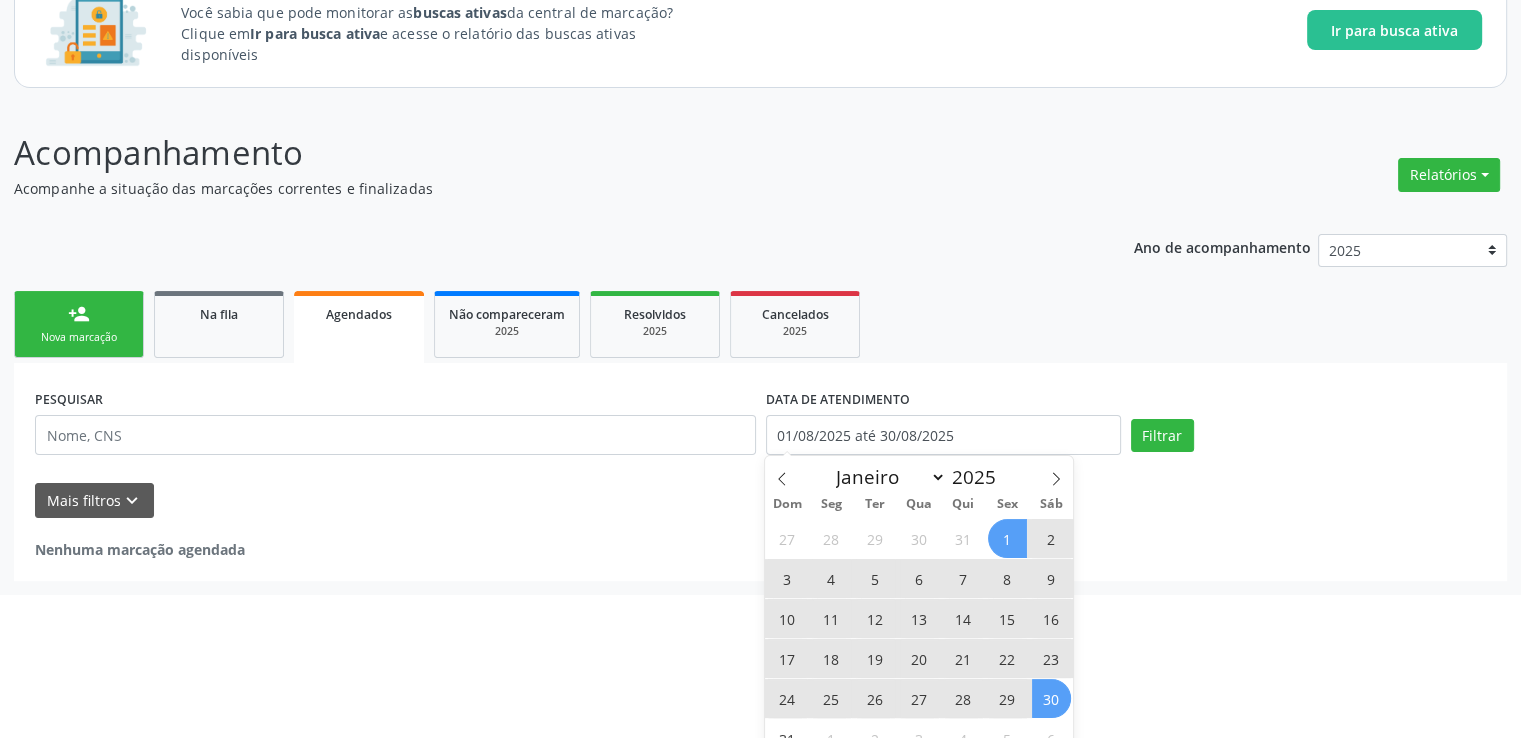 scroll, scrollTop: 7, scrollLeft: 0, axis: vertical 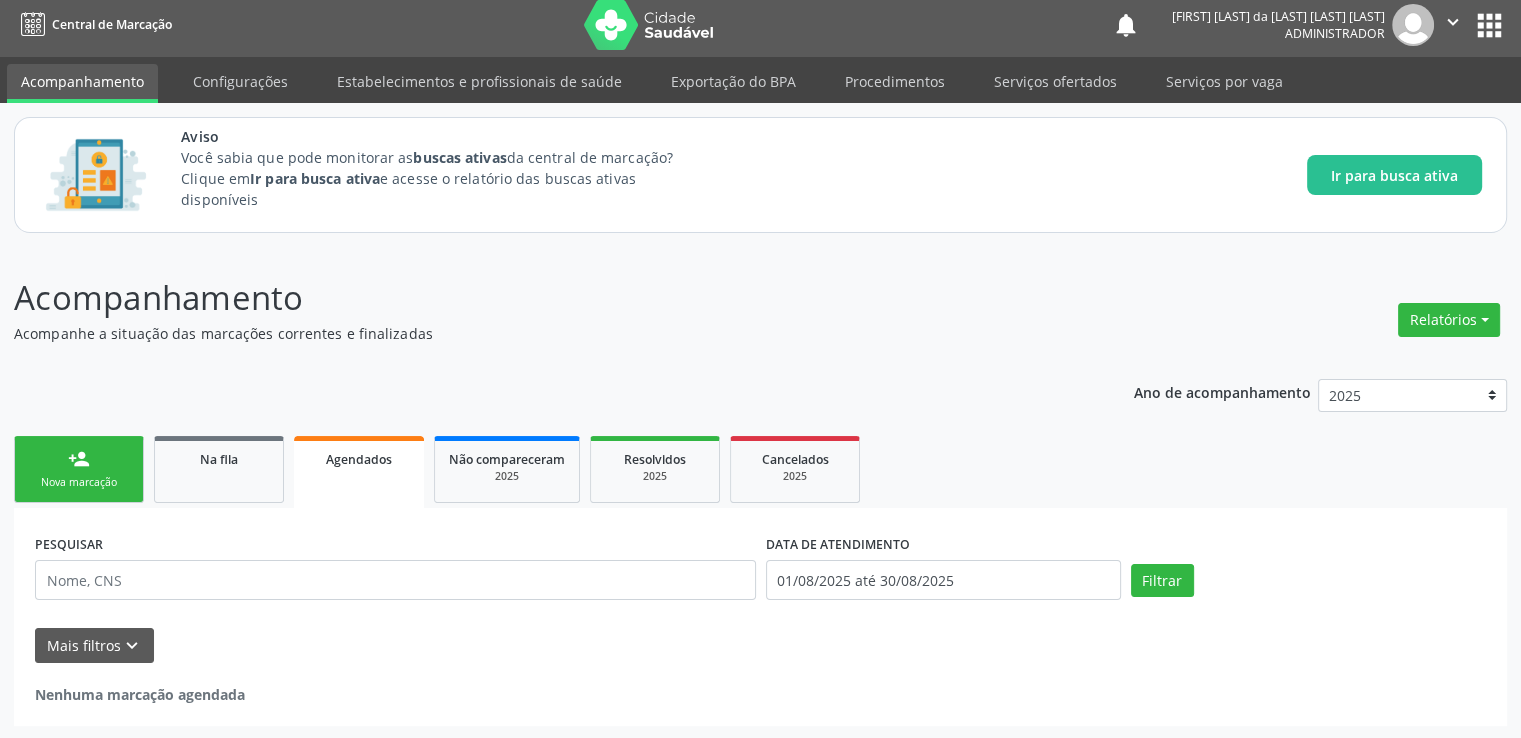 click on "Nenhuma marcação agendada" at bounding box center (760, 684) 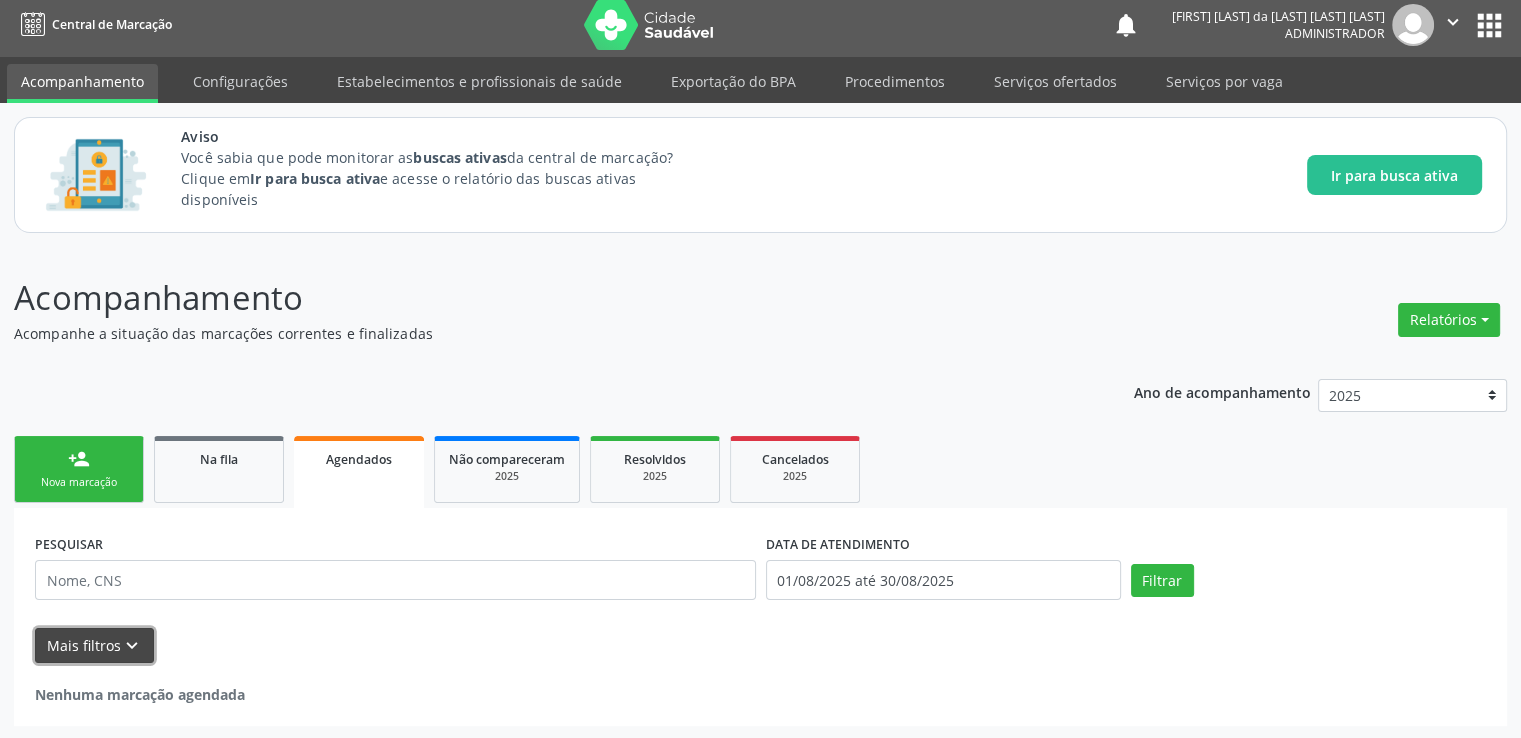click on "Mais filtros
keyboard_arrow_down" at bounding box center [94, 645] 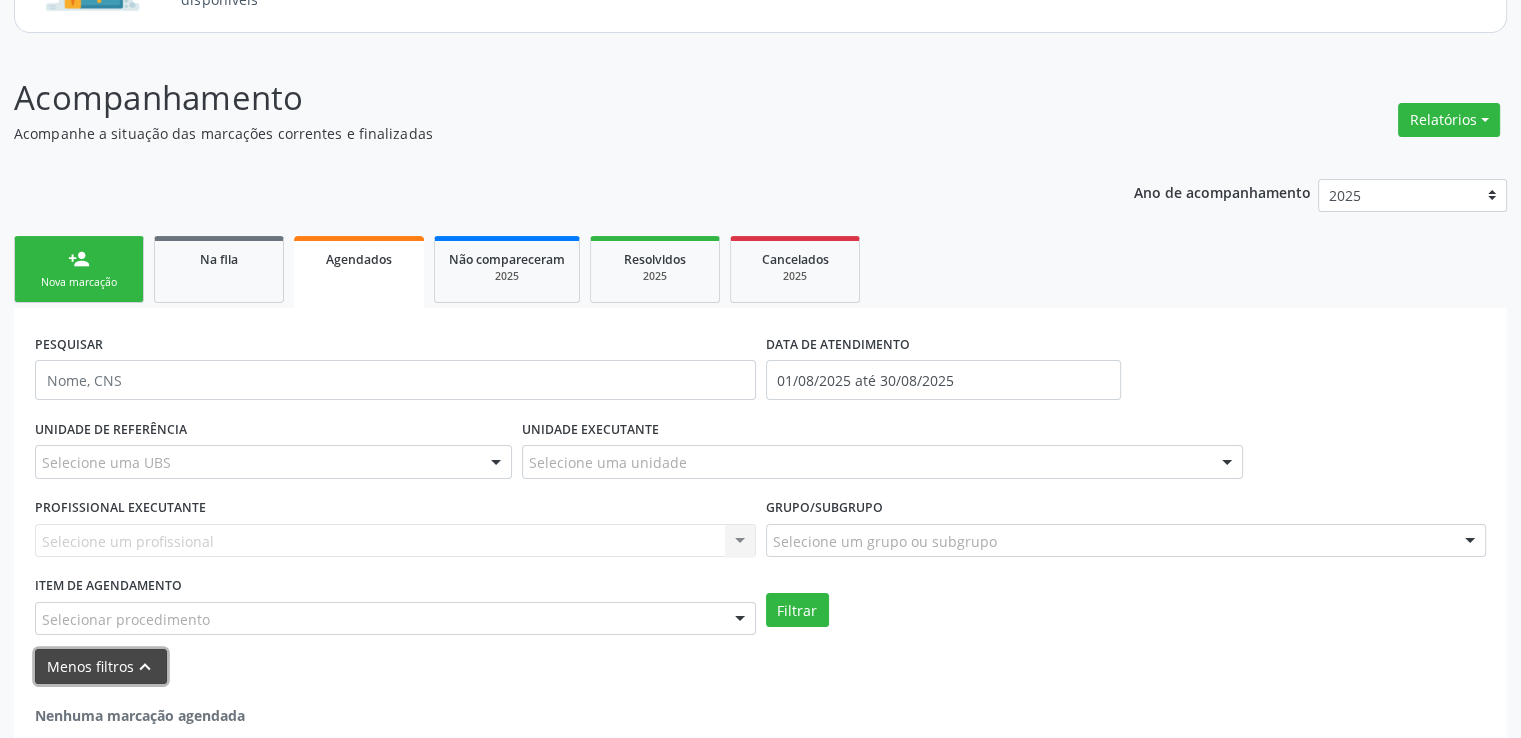 scroll, scrollTop: 228, scrollLeft: 0, axis: vertical 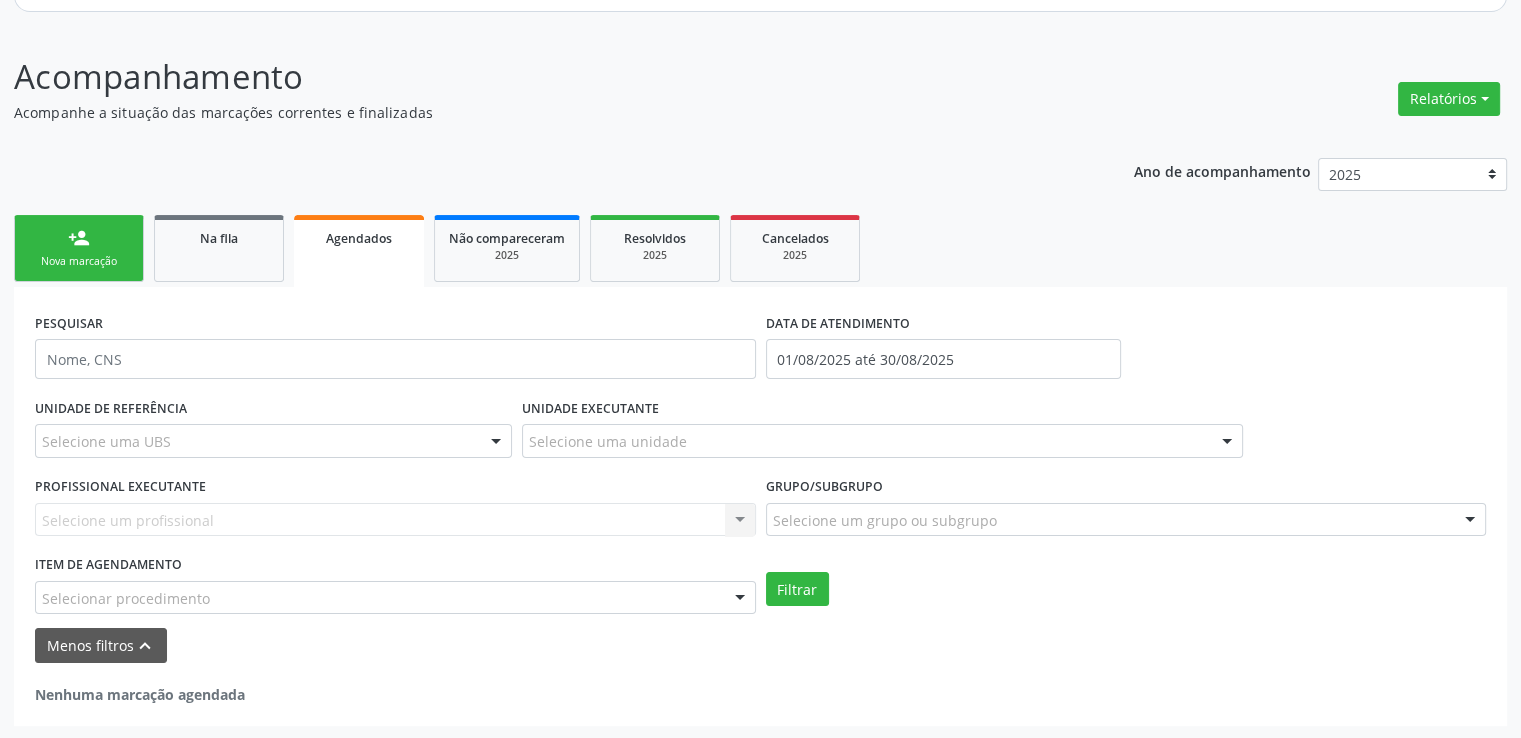 click on "Filtrar" at bounding box center [1126, 589] 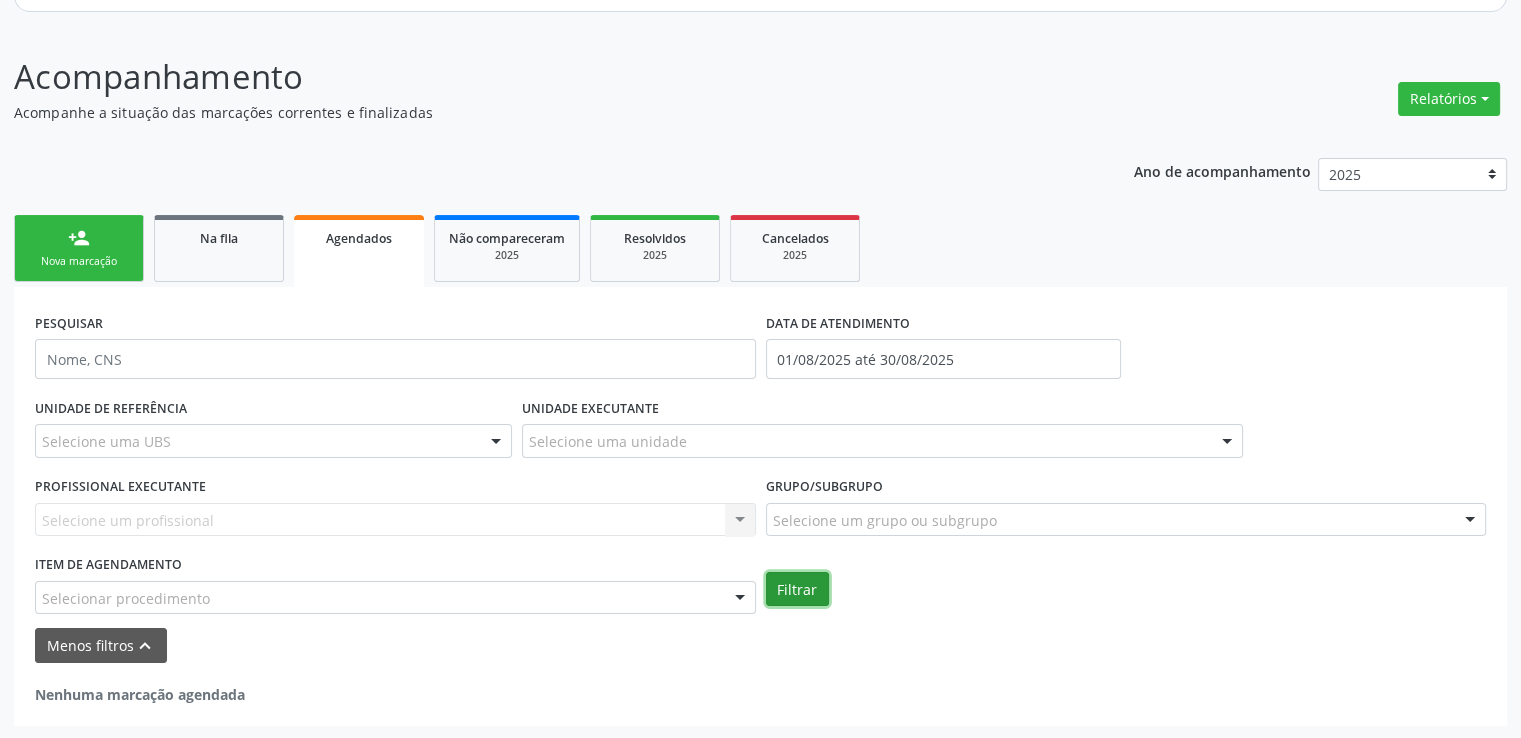 click on "Filtrar" at bounding box center (797, 589) 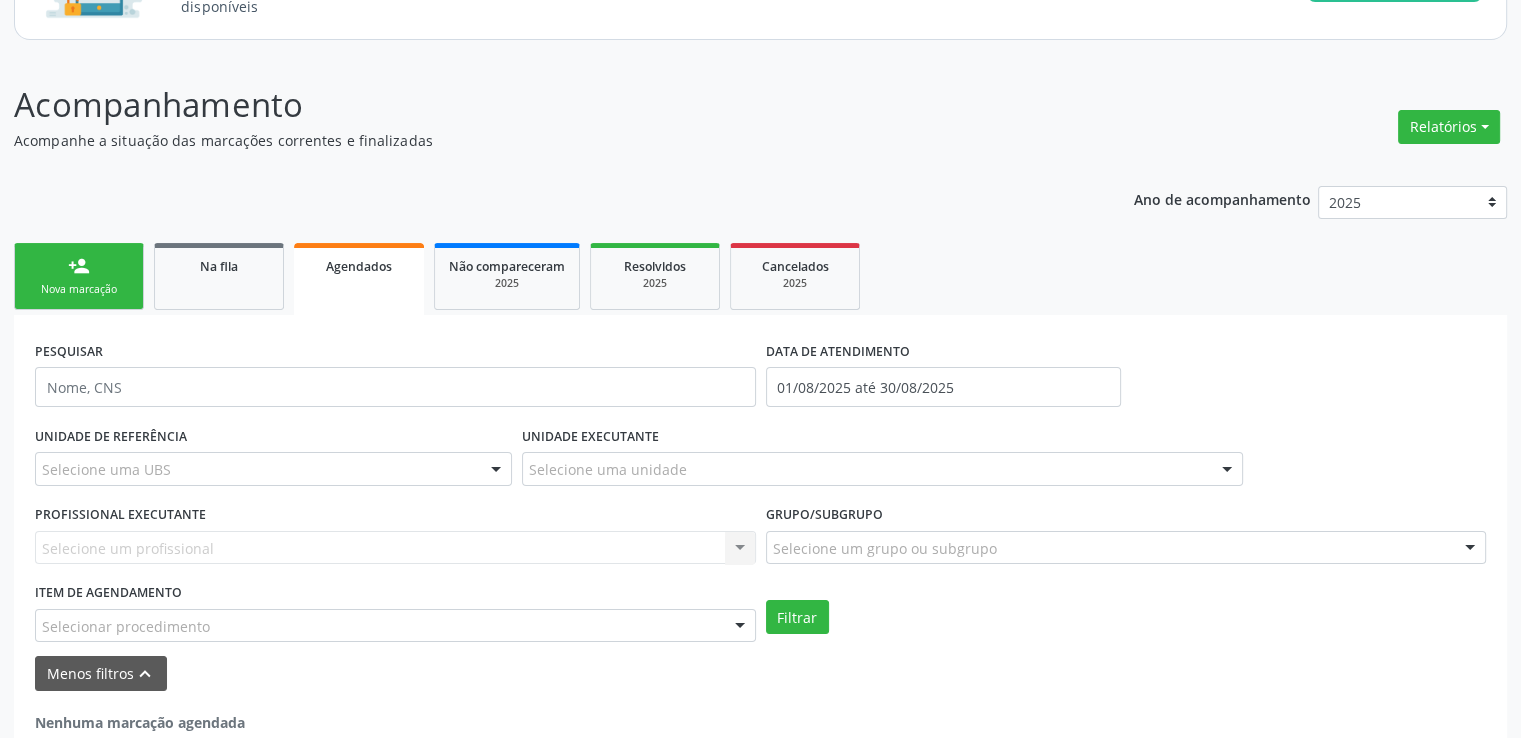 scroll, scrollTop: 228, scrollLeft: 0, axis: vertical 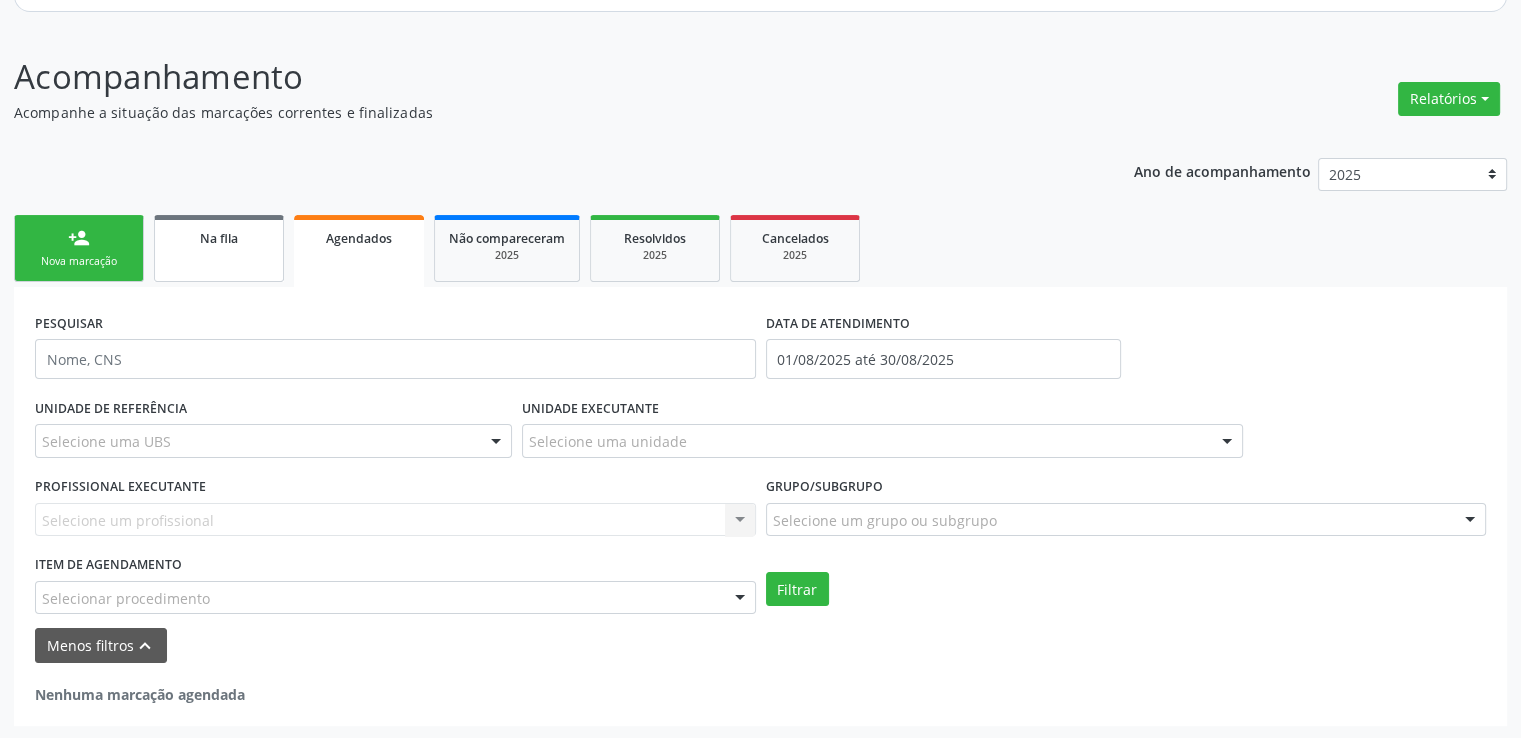 click on "Na fila" at bounding box center [219, 238] 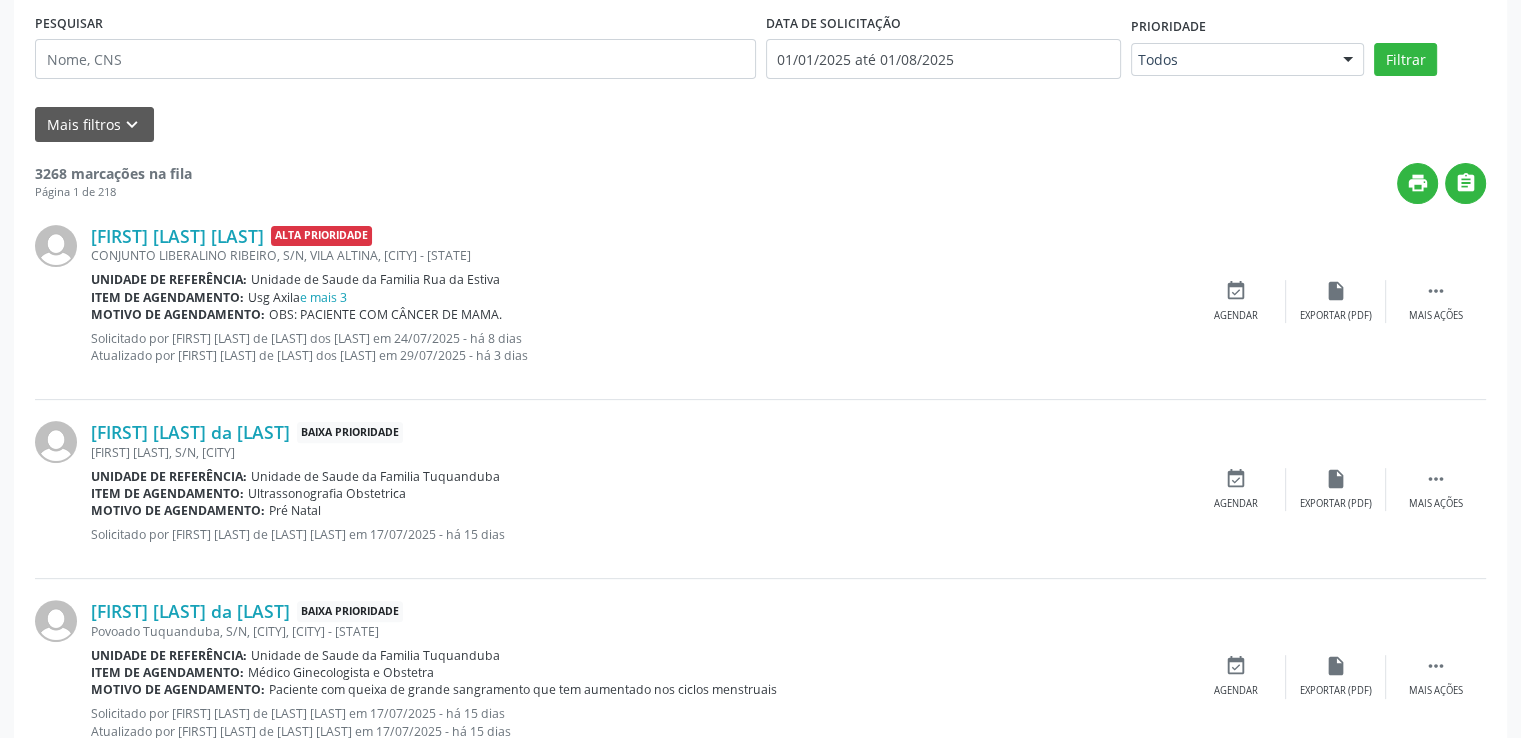 scroll, scrollTop: 0, scrollLeft: 0, axis: both 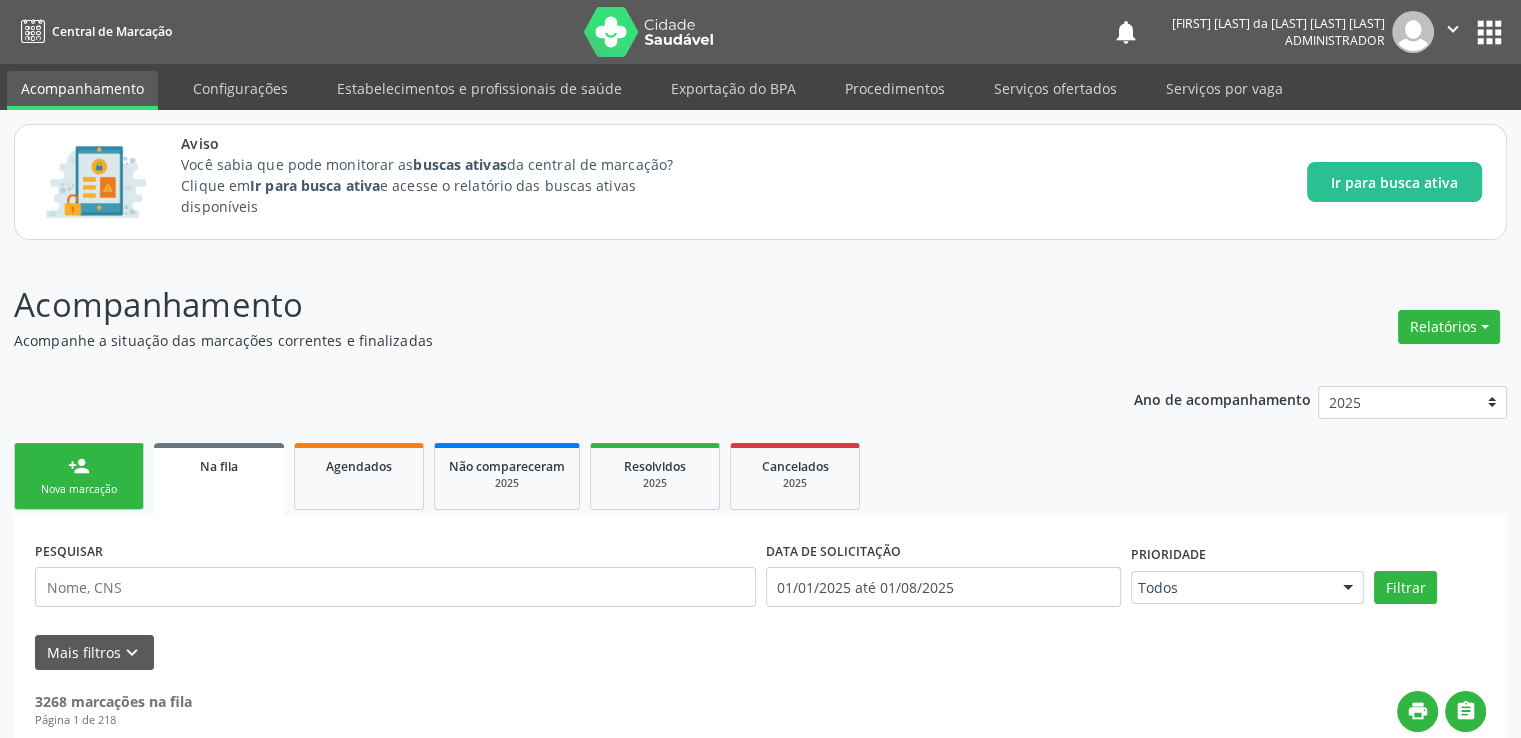 click on "Acompanhe a situação das marcações correntes e finalizadas" at bounding box center (536, 340) 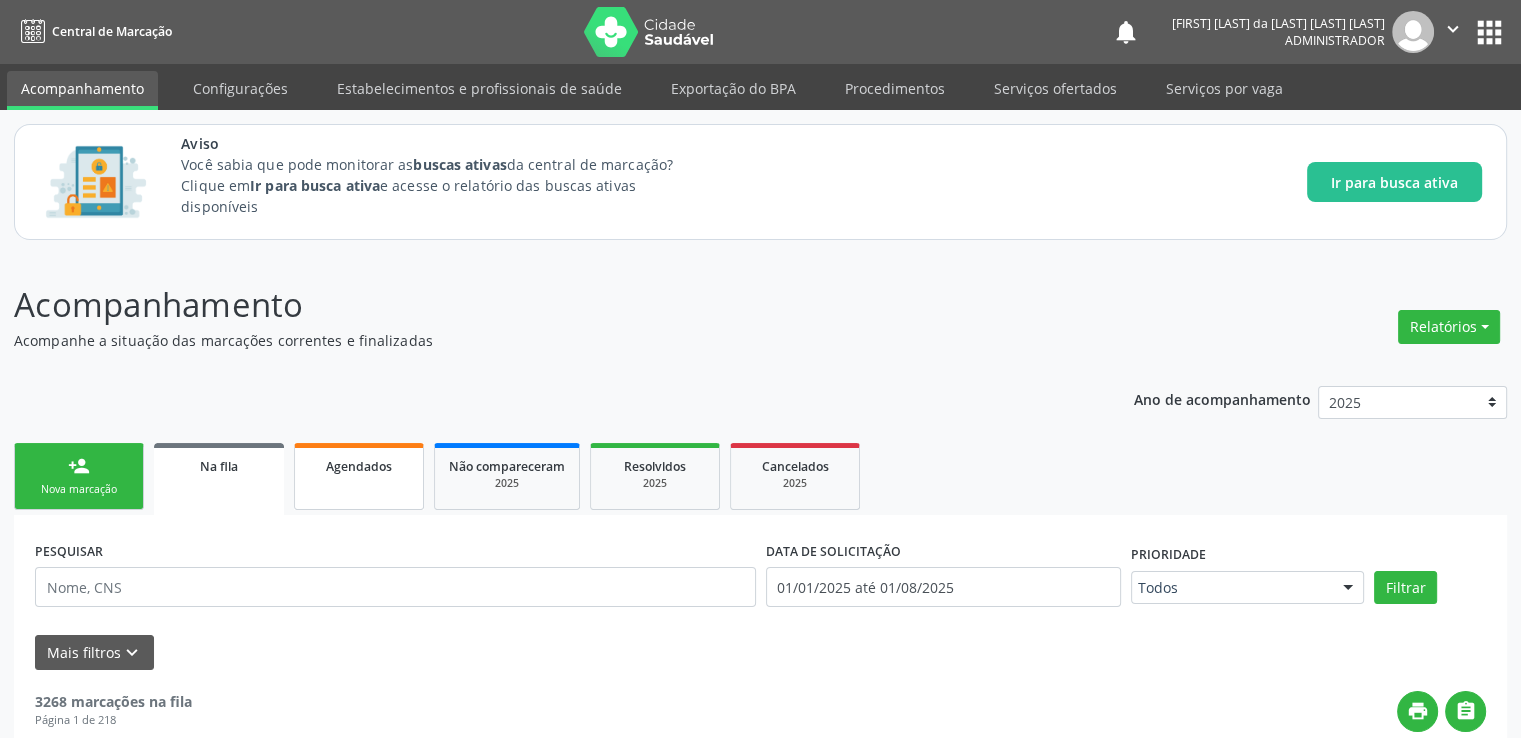 click on "Agendados" at bounding box center [359, 465] 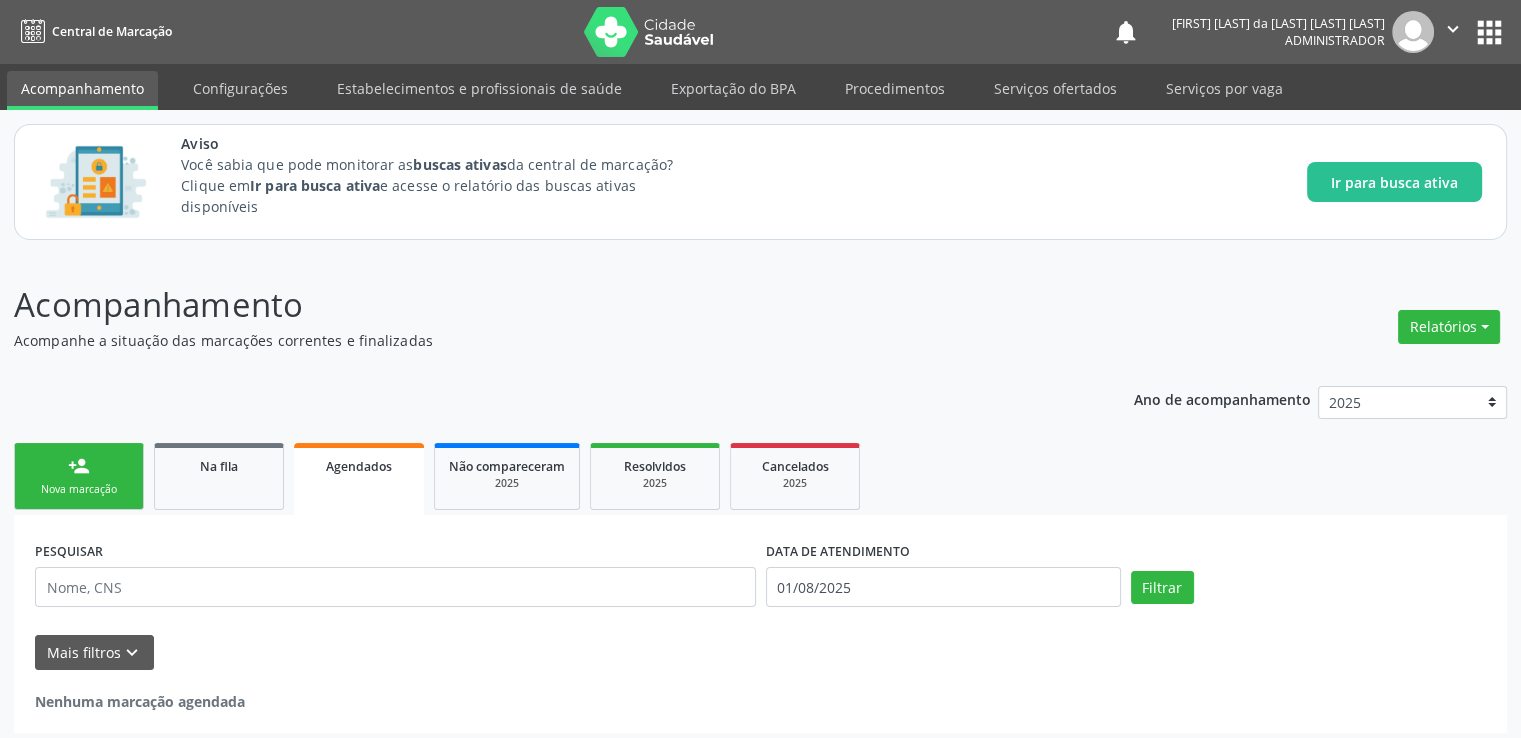 click on "Acompanhamento
Acompanhe a situação das marcações correntes e finalizadas
Relatórios
Acompanhamento
Consolidado
Agendamentos
Procedimentos realizados
Ano de acompanhamento
2025
person_add
Nova marcação
Na fila   Agendados   Não compareceram
2025
Resolvidos
2025
Cancelados
2025
PESQUISAR
DATA DE ATENDIMENTO
01/08/2025
Filtrar
UNIDADE DE REFERÊNCIA
Selecione uma UBS
Todas as UBS   Unidade de Saude da Familia de Malhadas   Unidade de Saude da Familia Santa Rita Maria do C A Soares   Unidade de Saude da Familia Barra Nova   Unidade de Saude da Familia Massagueira   Unidade de Saude da Familia Frances   Unidade de Saude da Familia do Denison Amorim   Unidade de Saude da Familia Rua da Estiva     Unidade de Saude da Familia Poeira" at bounding box center [760, 506] 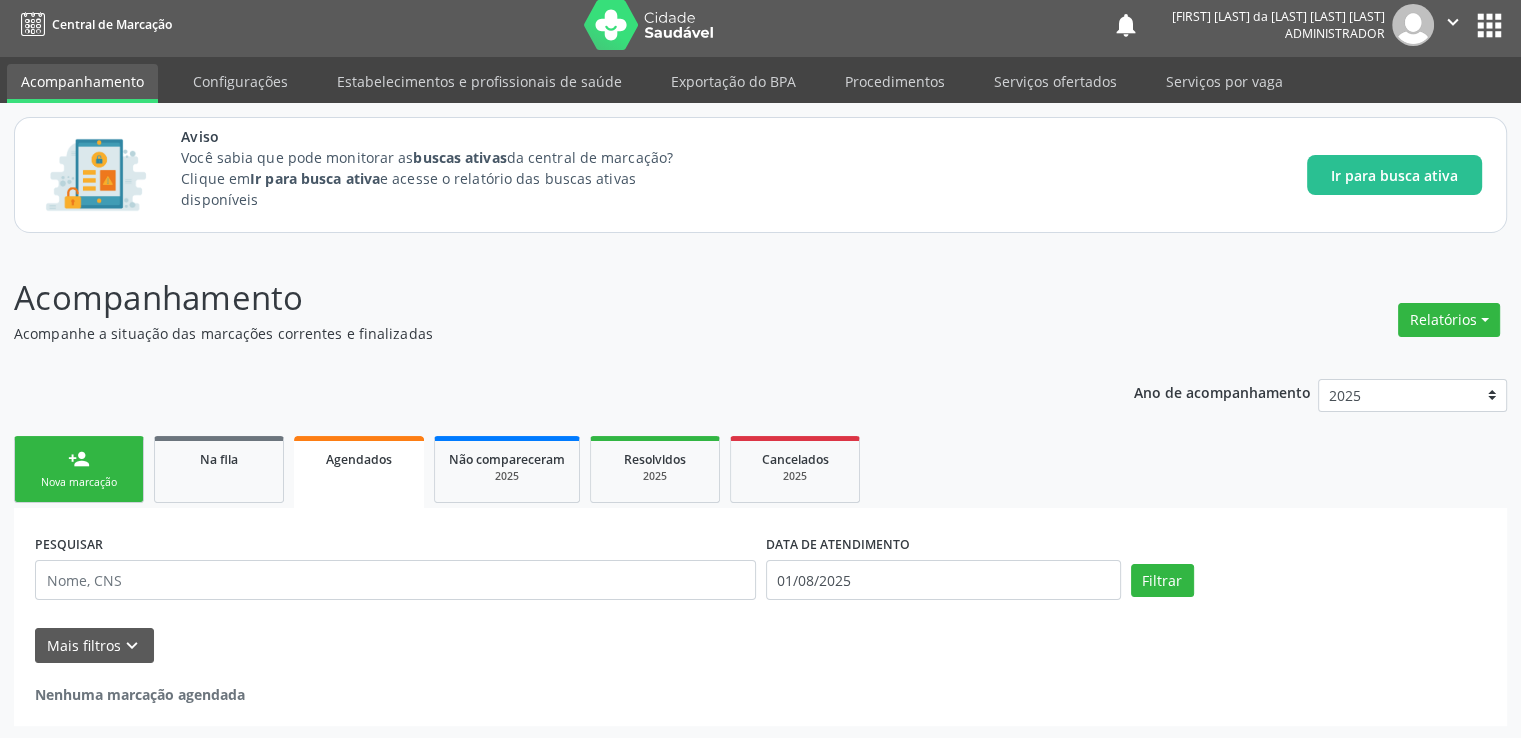click on "Acompanhamento
Acompanhe a situação das marcações correntes e finalizadas
Relatórios
Acompanhamento
Consolidado
Agendamentos
Procedimentos realizados
Ano de acompanhamento
2025
person_add
Nova marcação
Na fila   Agendados   Não compareceram
2025
Resolvidos
2025
Cancelados
2025
PESQUISAR
DATA DE ATENDIMENTO
01/08/2025
Filtrar
UNIDADE DE REFERÊNCIA
Selecione uma UBS
Todas as UBS   Unidade de Saude da Familia de Malhadas   Unidade de Saude da Familia Santa Rita Maria do C A Soares   Unidade de Saude da Familia Barra Nova   Unidade de Saude da Familia Massagueira   Unidade de Saude da Familia Frances   Unidade de Saude da Familia do Denison Amorim   Unidade de Saude da Familia Rua da Estiva     Unidade de Saude da Familia Poeira" at bounding box center [760, 499] 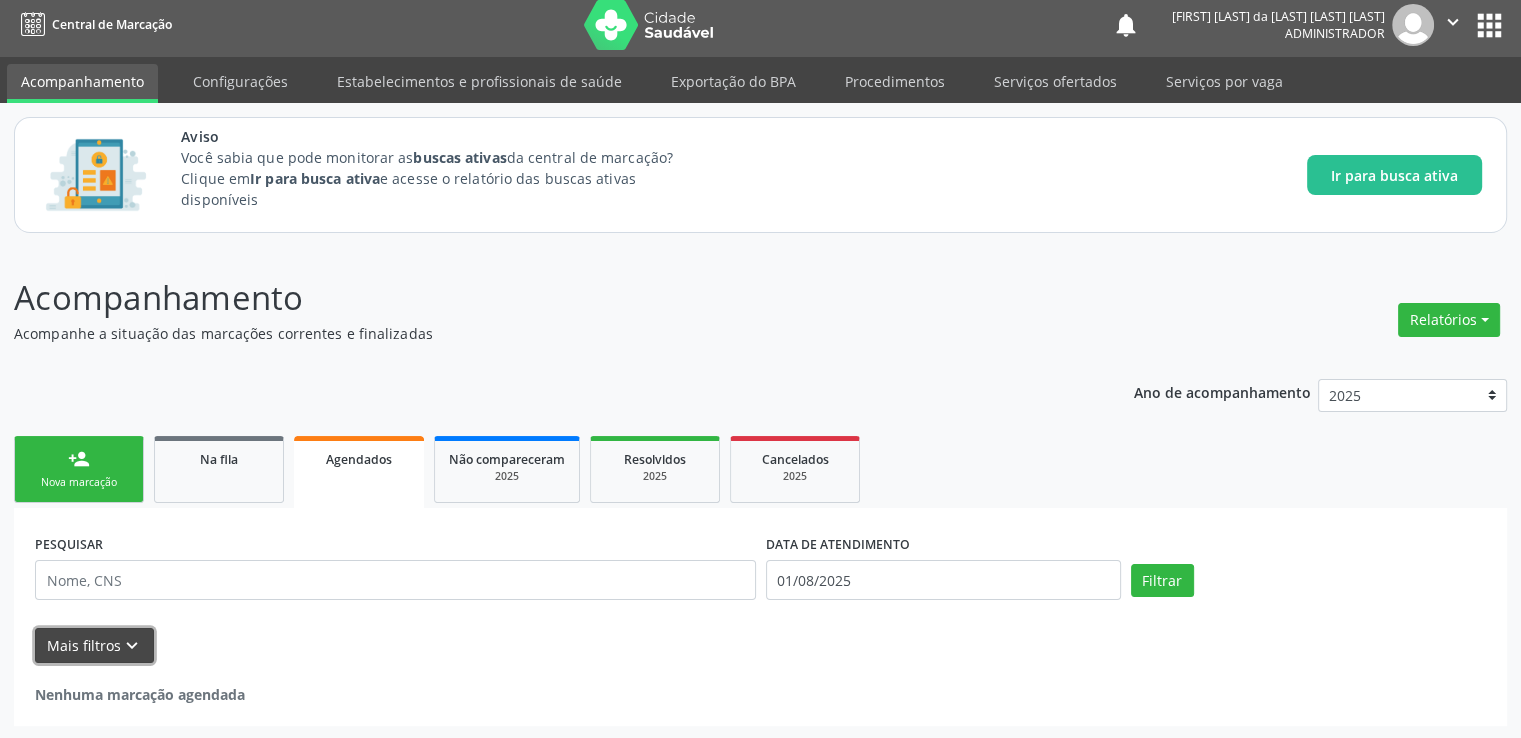 click on "Mais filtros
keyboard_arrow_down" at bounding box center [94, 645] 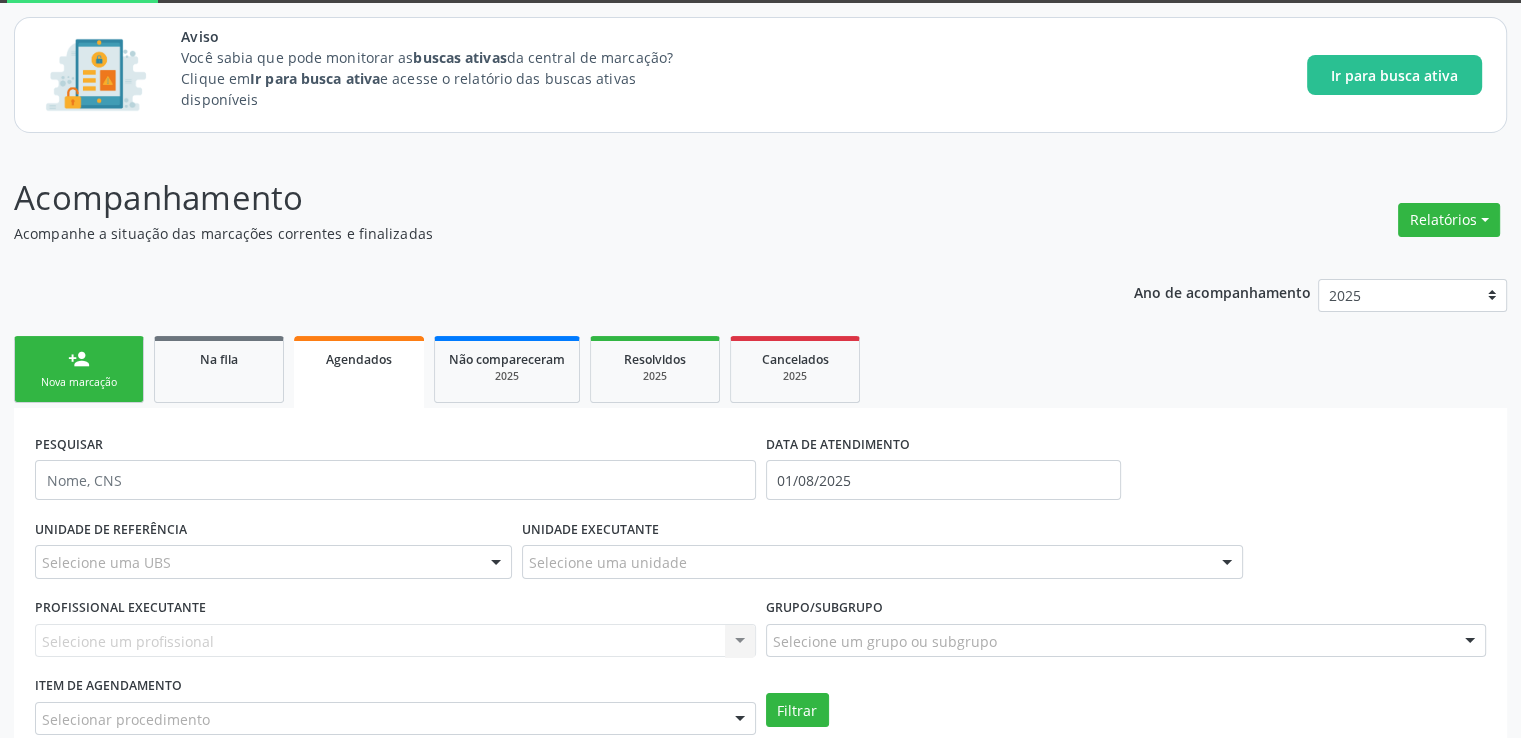 scroll, scrollTop: 207, scrollLeft: 0, axis: vertical 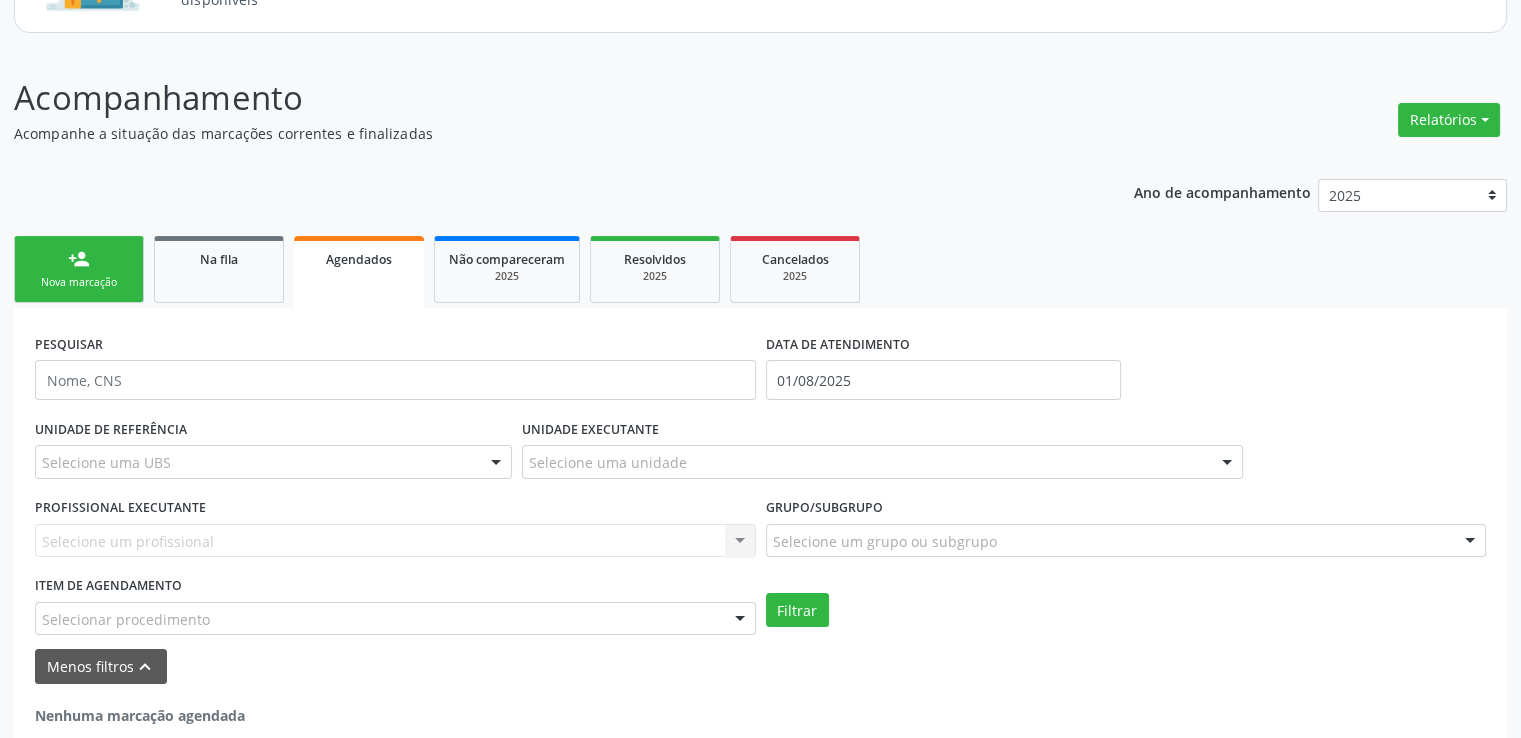 click on "Selecione uma unidade" at bounding box center (882, 462) 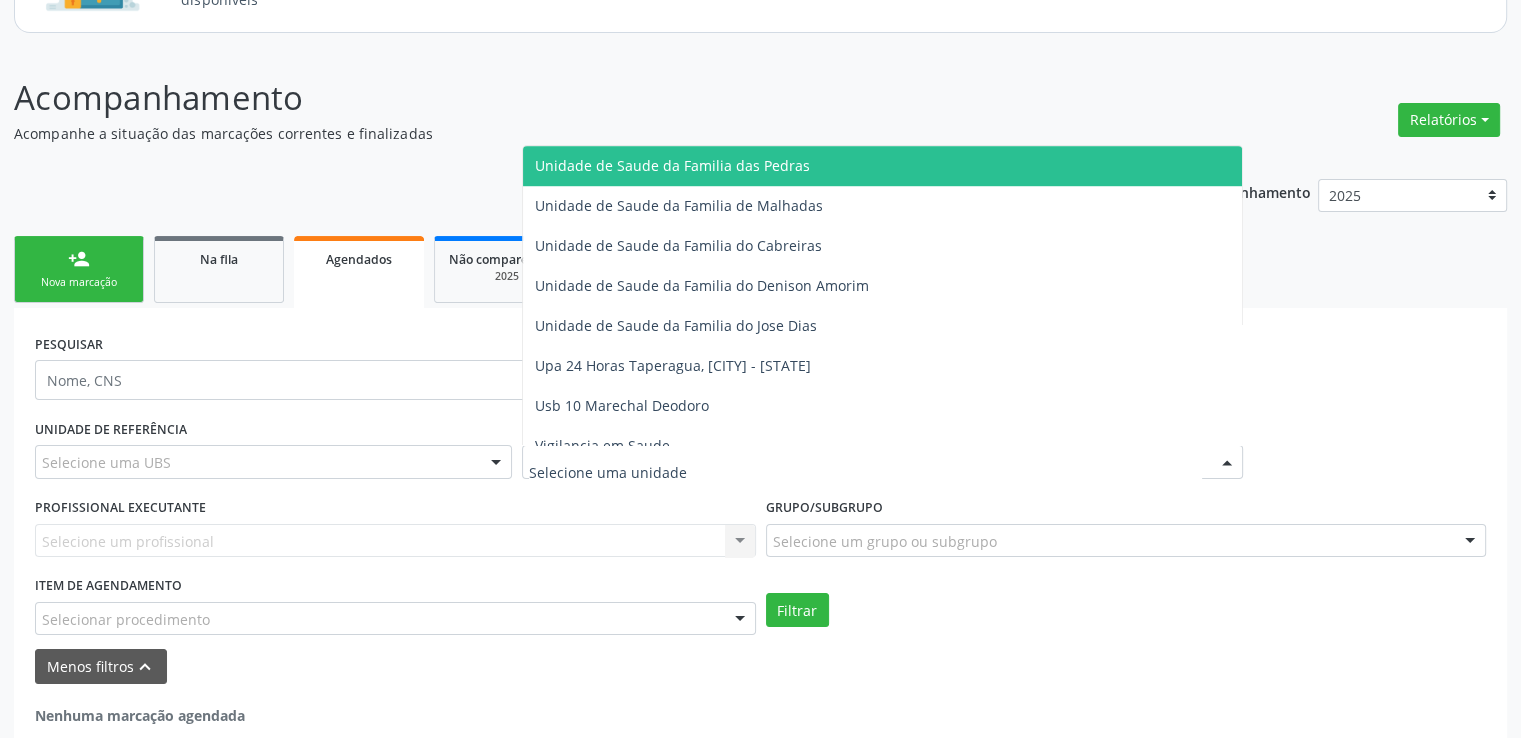 scroll, scrollTop: 1620, scrollLeft: 0, axis: vertical 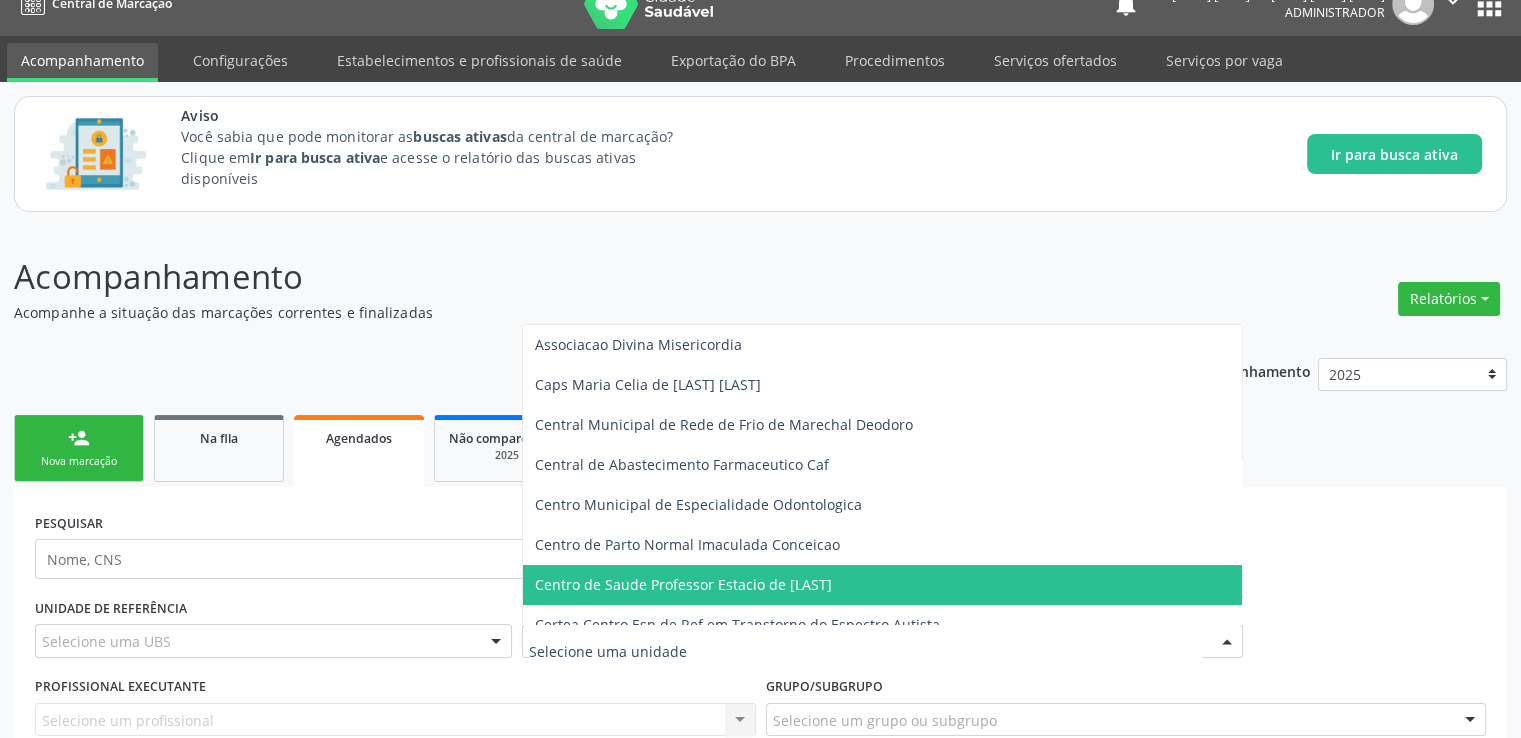 click on "Centro de Saude Professor Estacio de [LAST]" at bounding box center [683, 584] 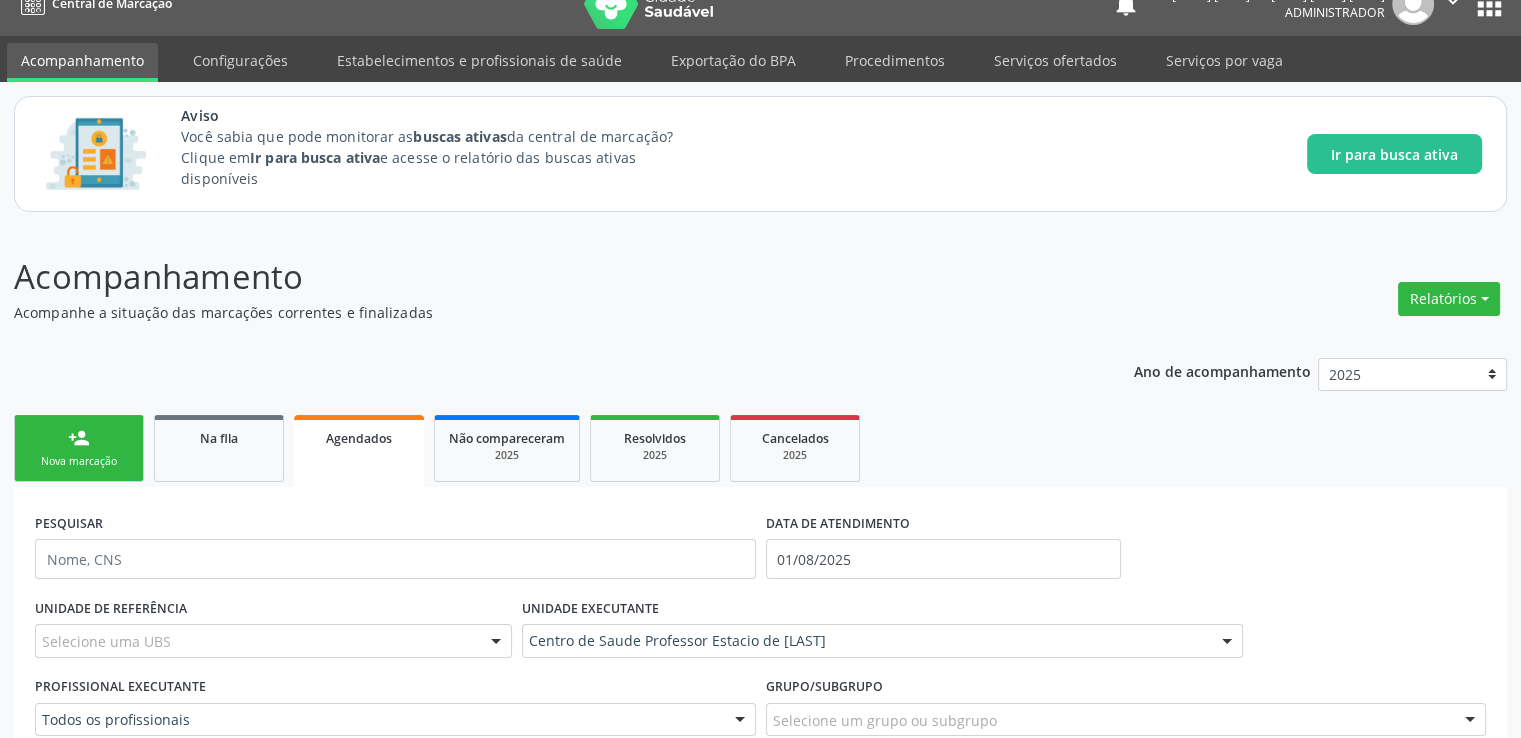 click on "PESQUISAR
DATA DE ATENDIMENTO
01/08/2025" at bounding box center (760, 550) 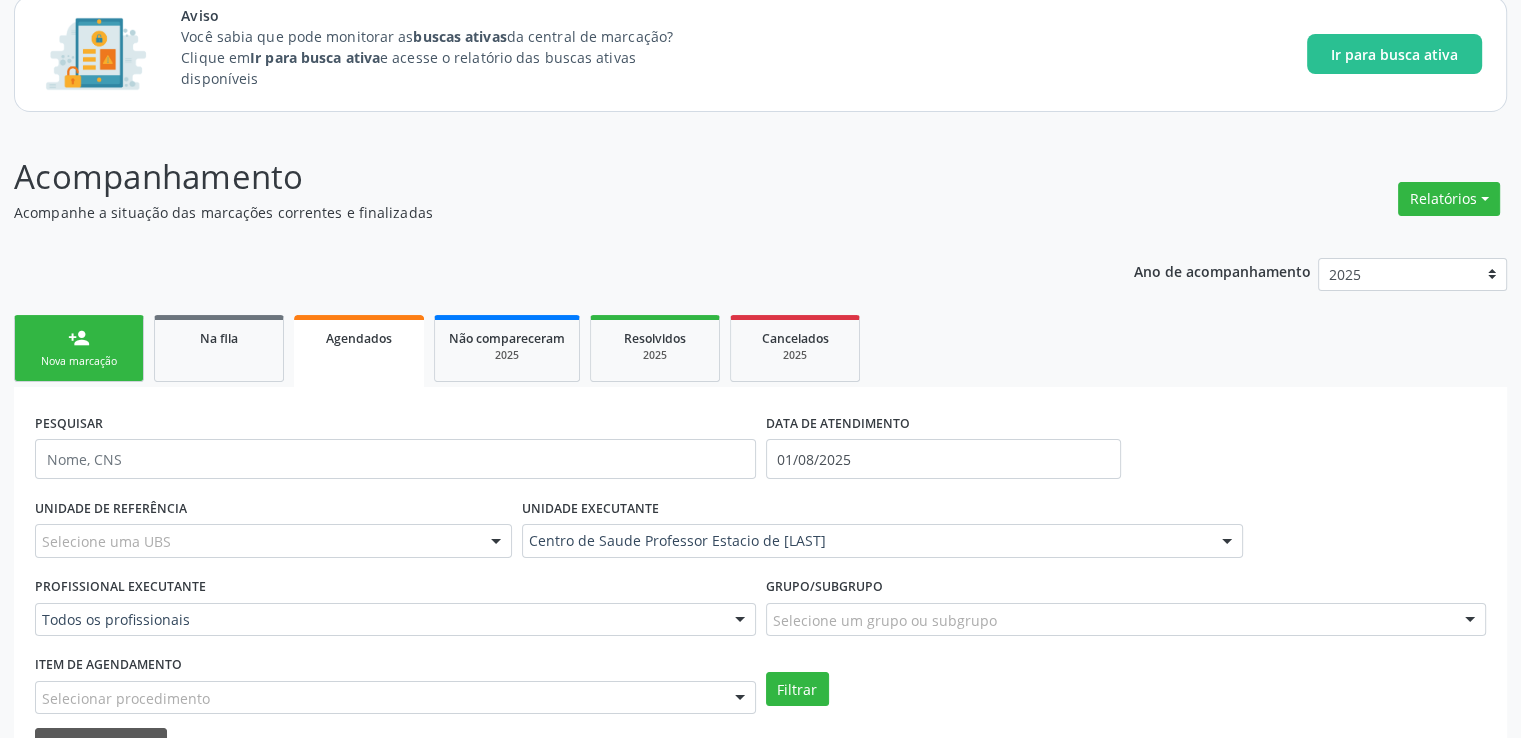 scroll, scrollTop: 228, scrollLeft: 0, axis: vertical 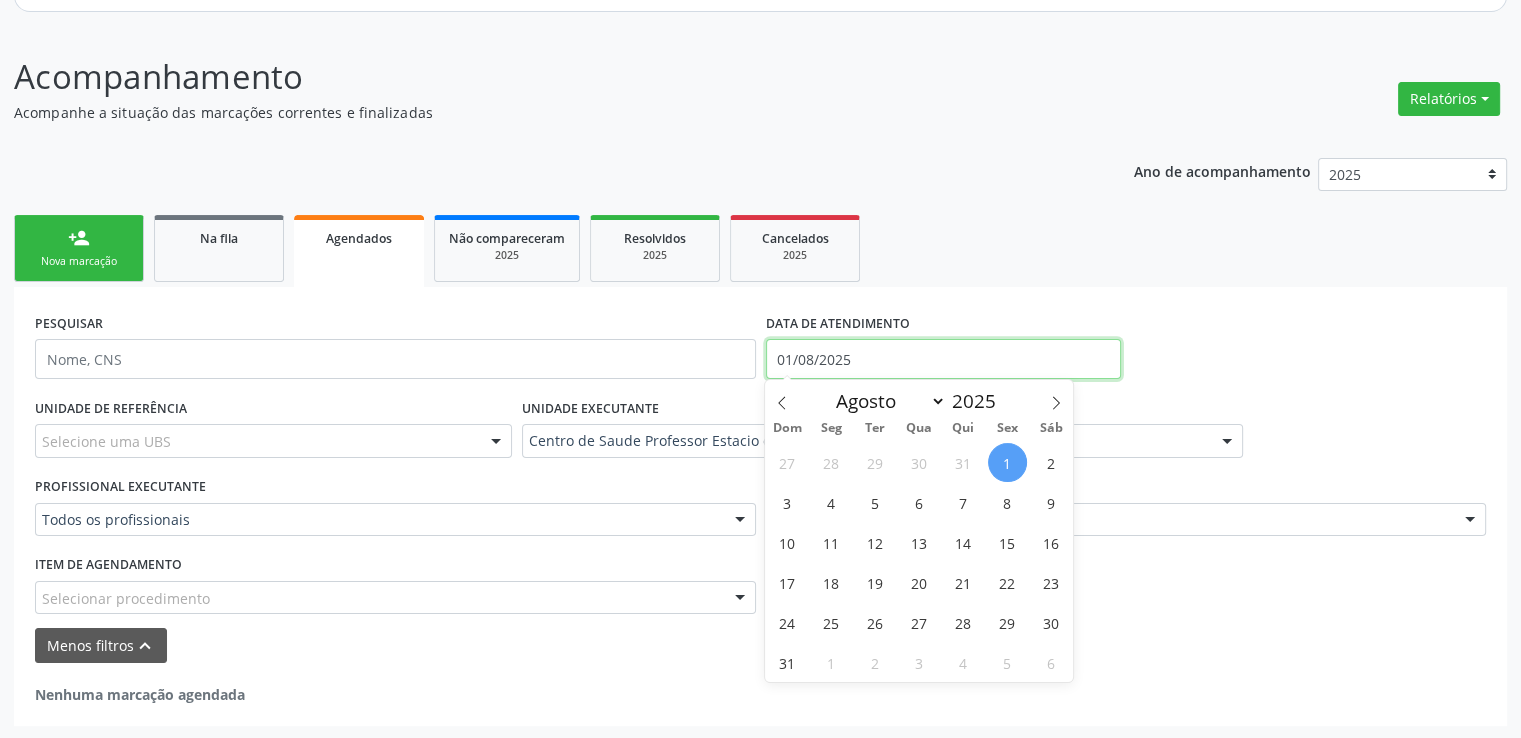 click on "01/08/2025" at bounding box center (943, 359) 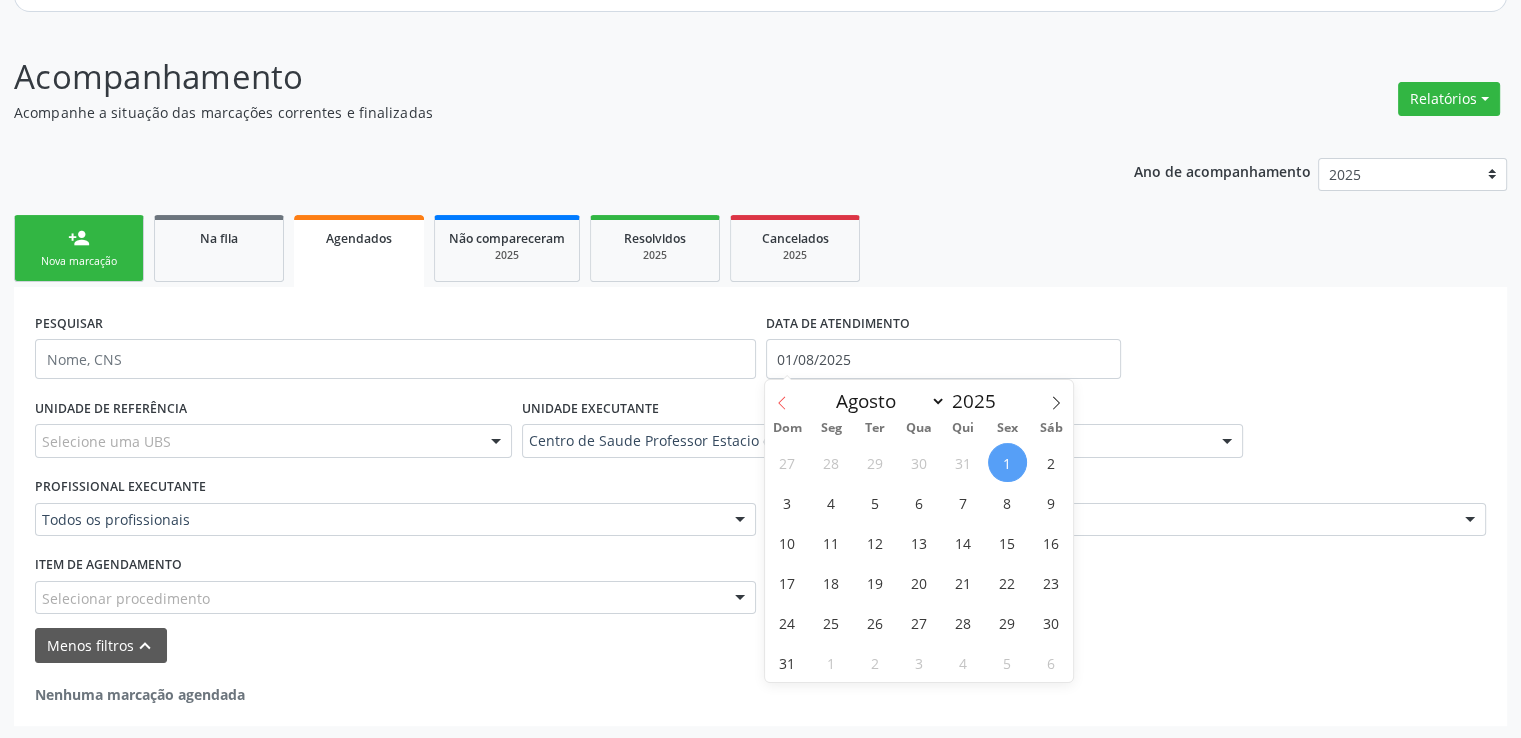 click at bounding box center (782, 397) 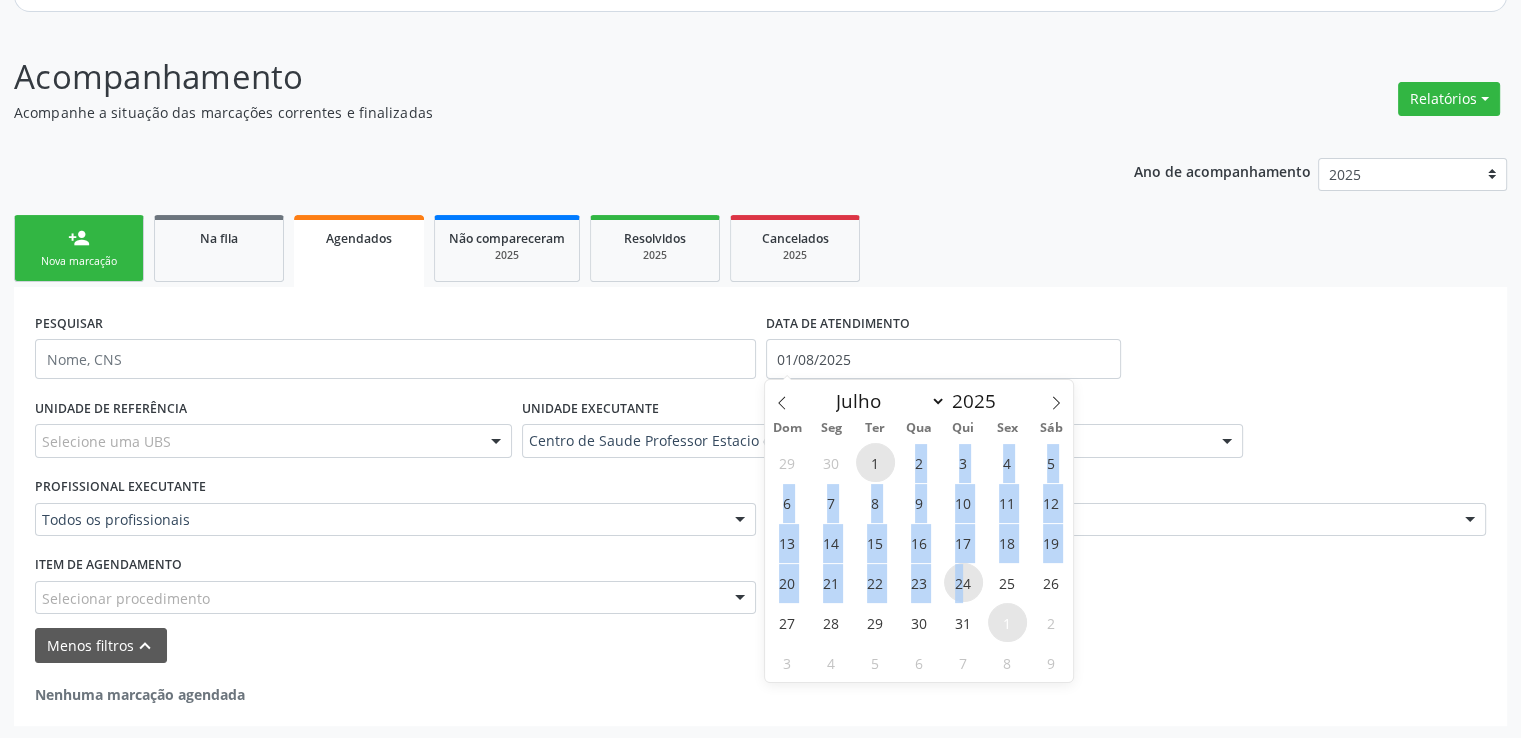 drag, startPoint x: 876, startPoint y: 463, endPoint x: 964, endPoint y: 595, distance: 158.64426 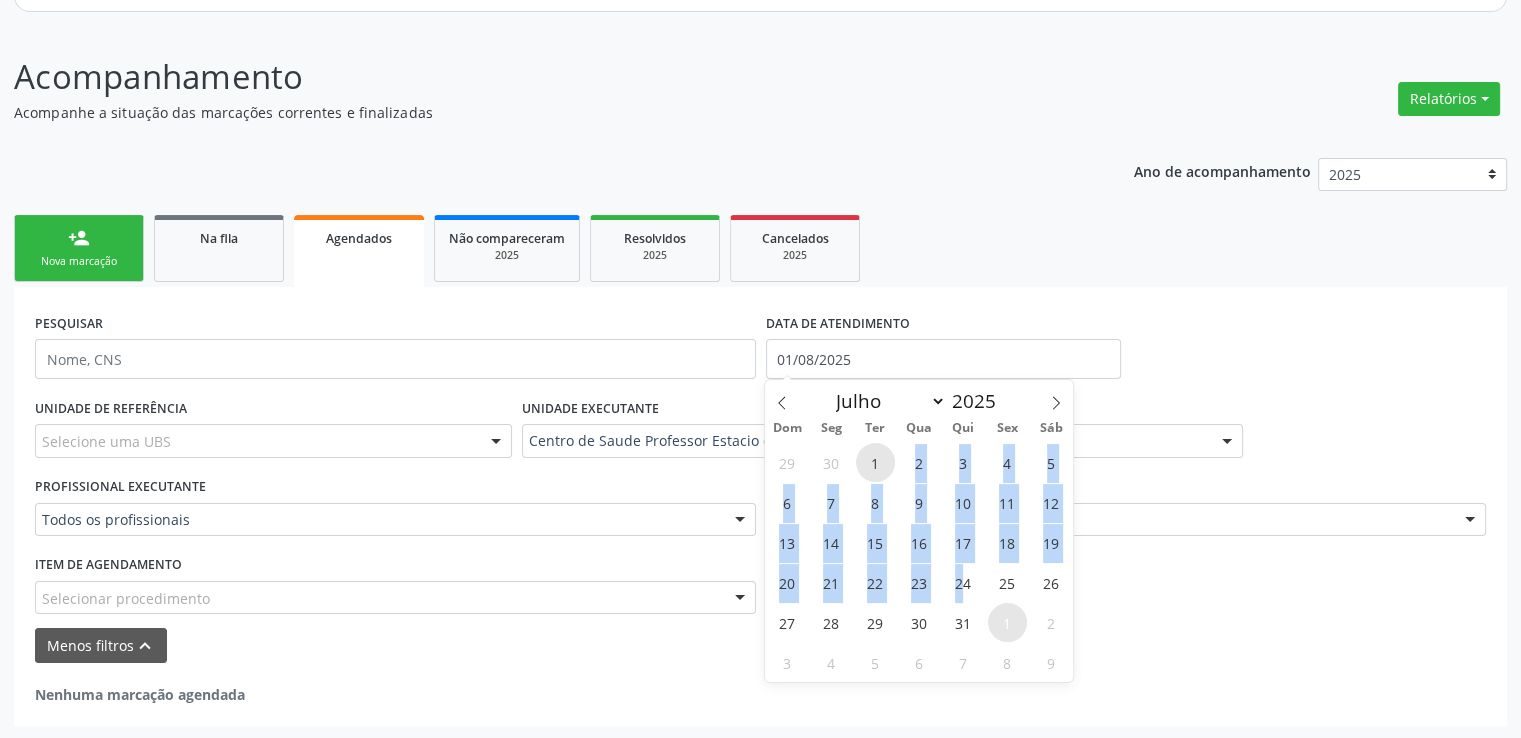 click on "1" at bounding box center (875, 462) 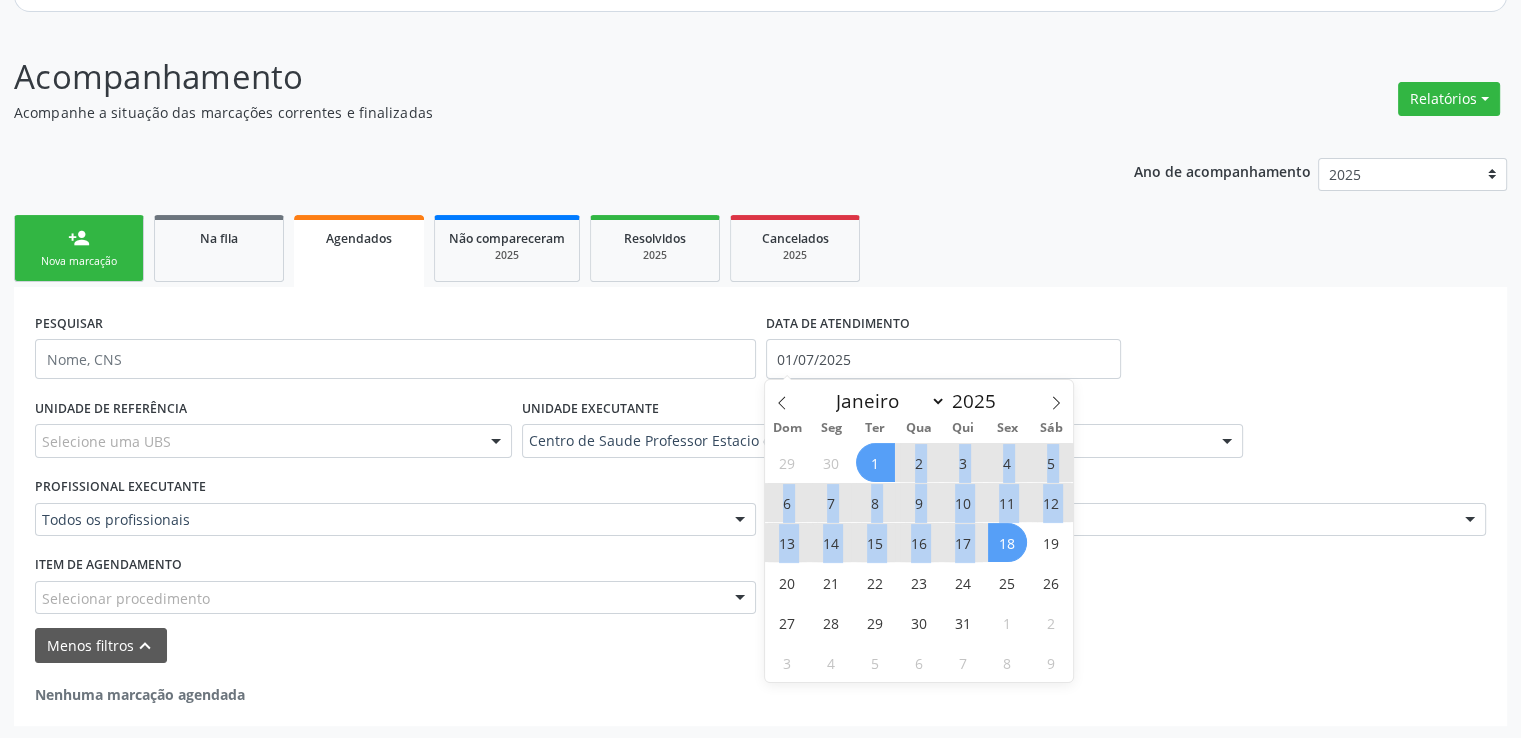 drag, startPoint x: 880, startPoint y: 464, endPoint x: 992, endPoint y: 531, distance: 130.51053 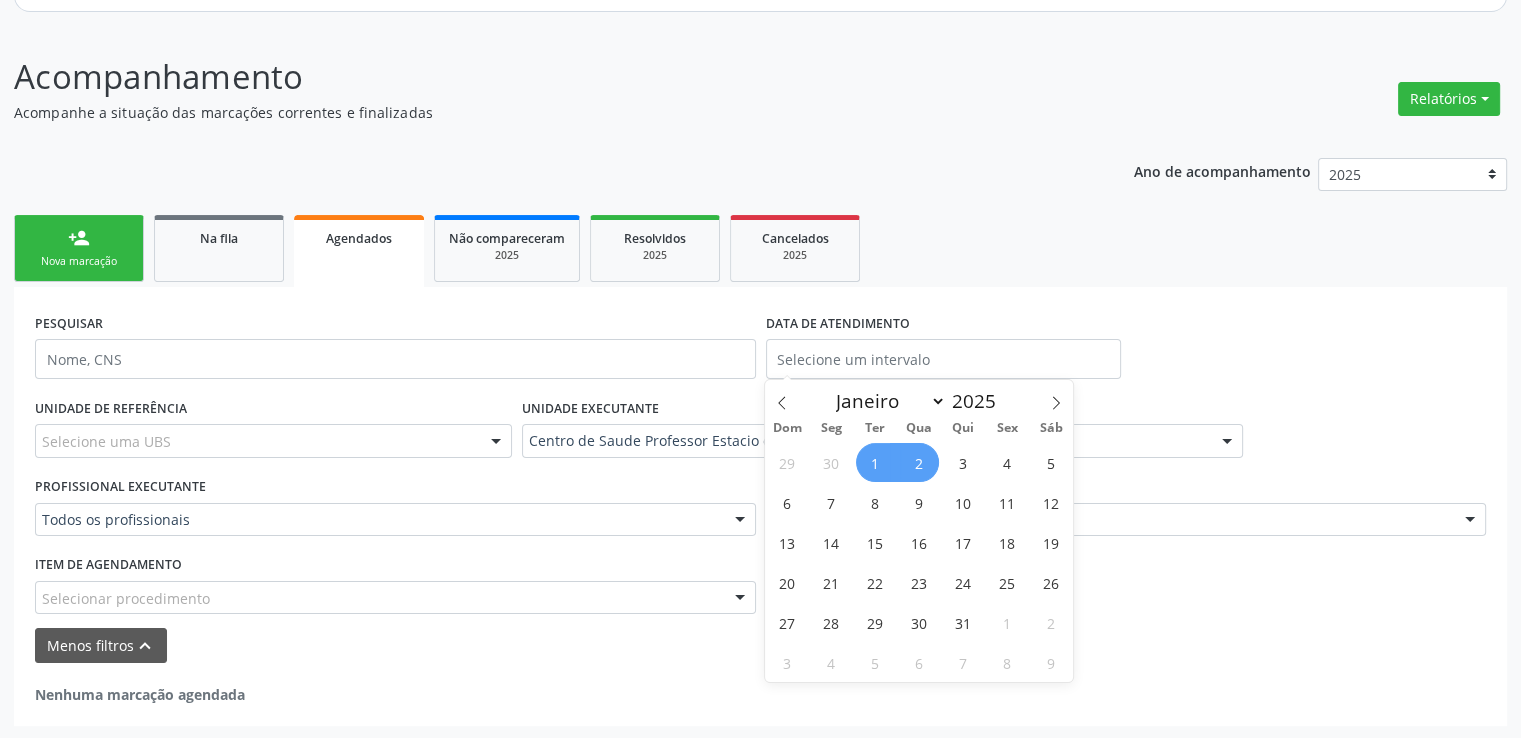 click on "PESQUISAR
DATA DE ATENDIMENTO" at bounding box center [760, 350] 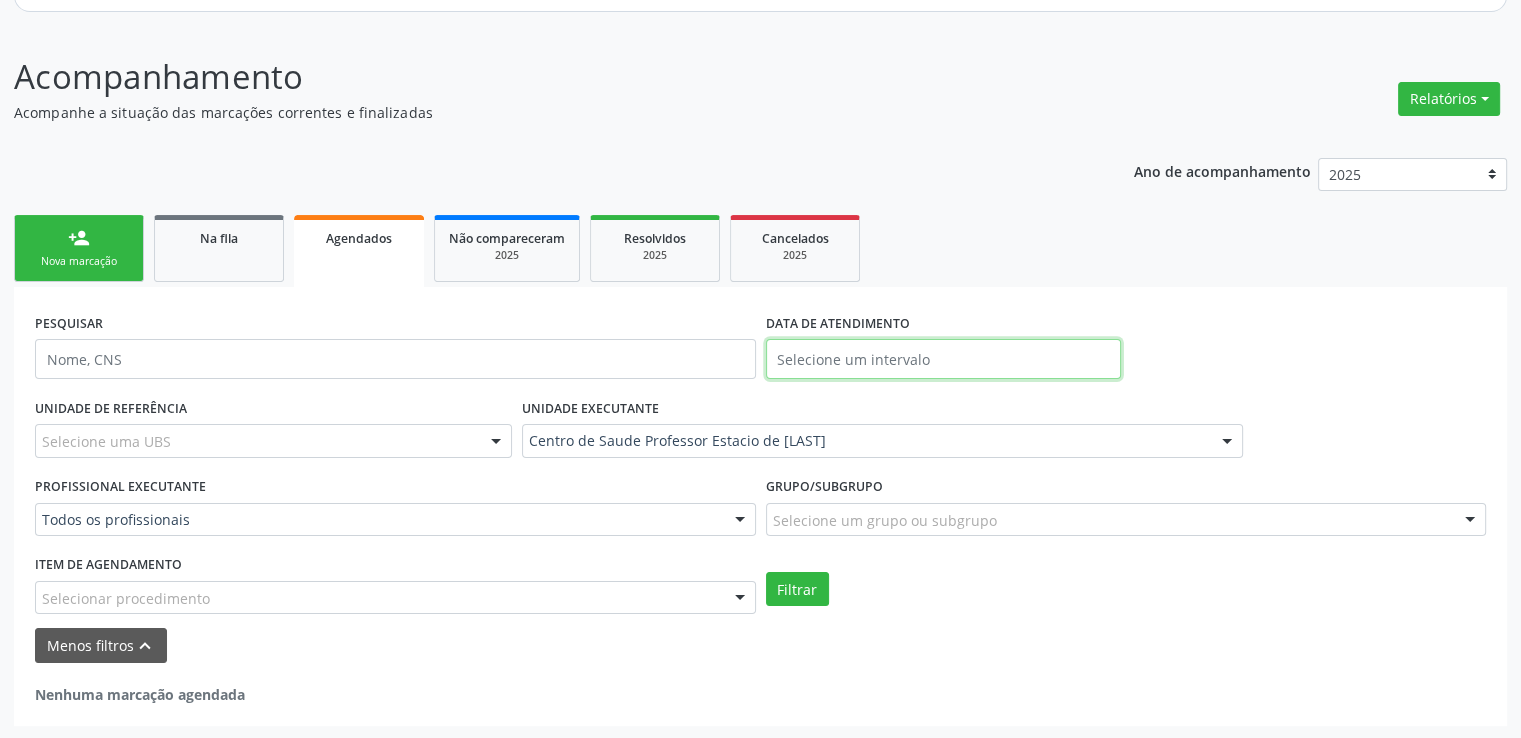 click at bounding box center [943, 359] 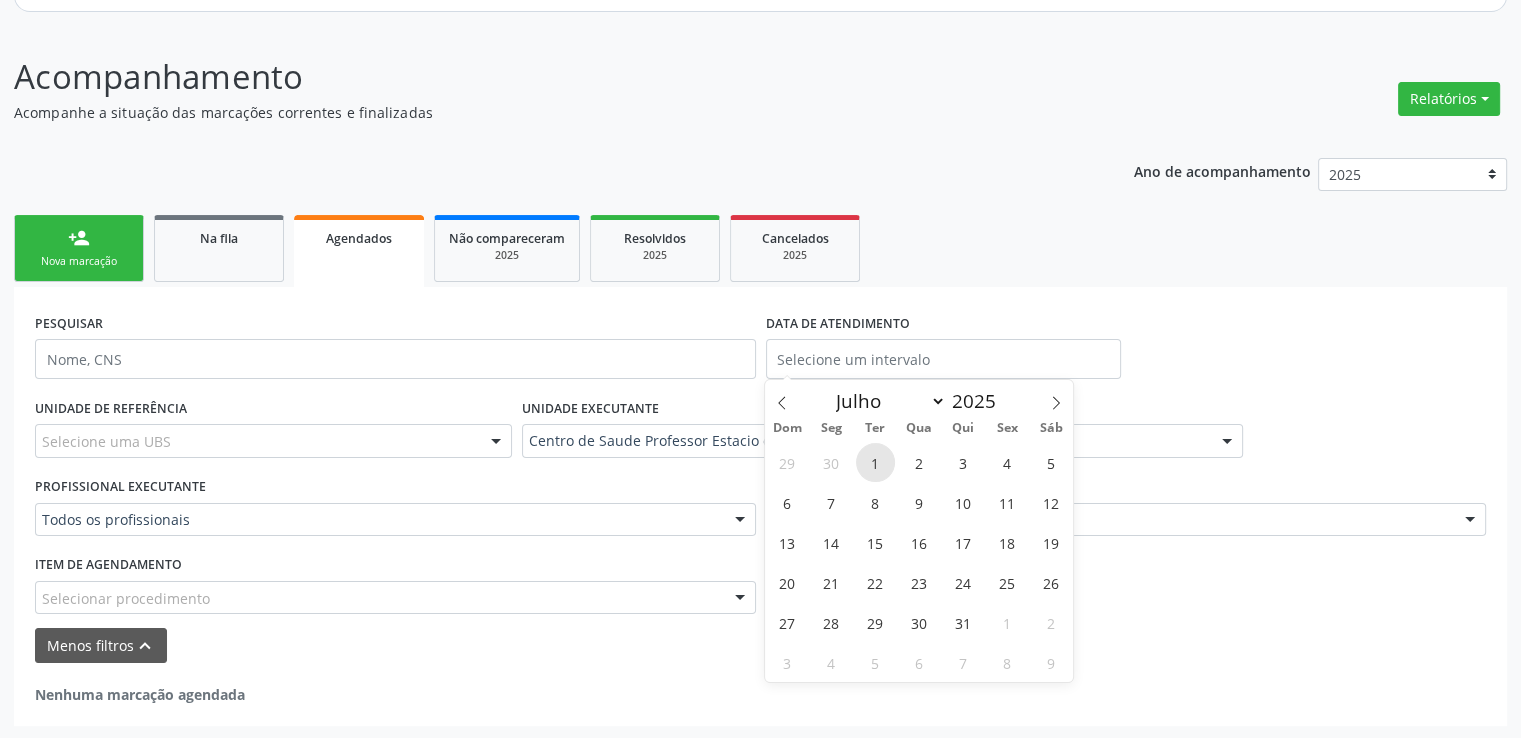 click on "1" at bounding box center (875, 462) 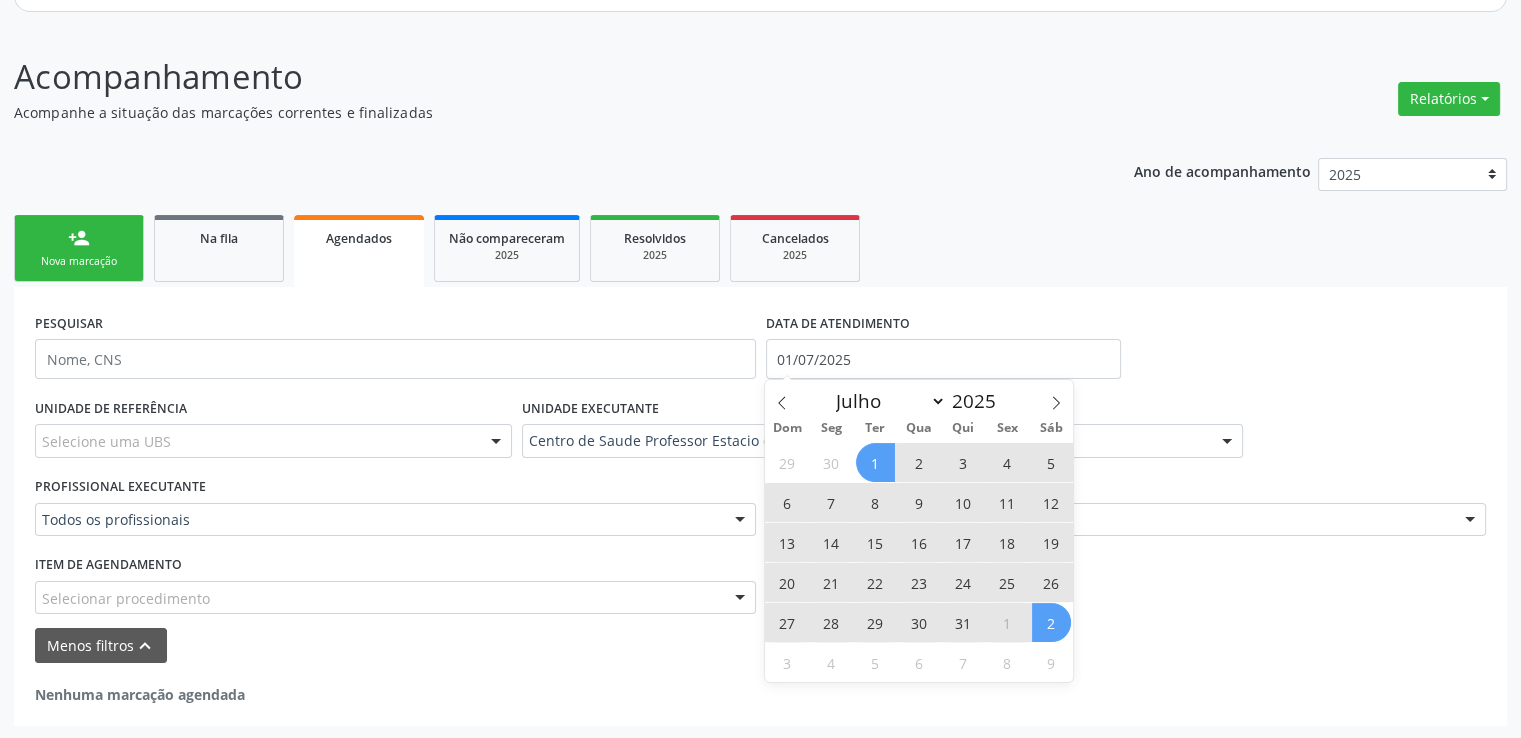 click on "2" at bounding box center [1051, 622] 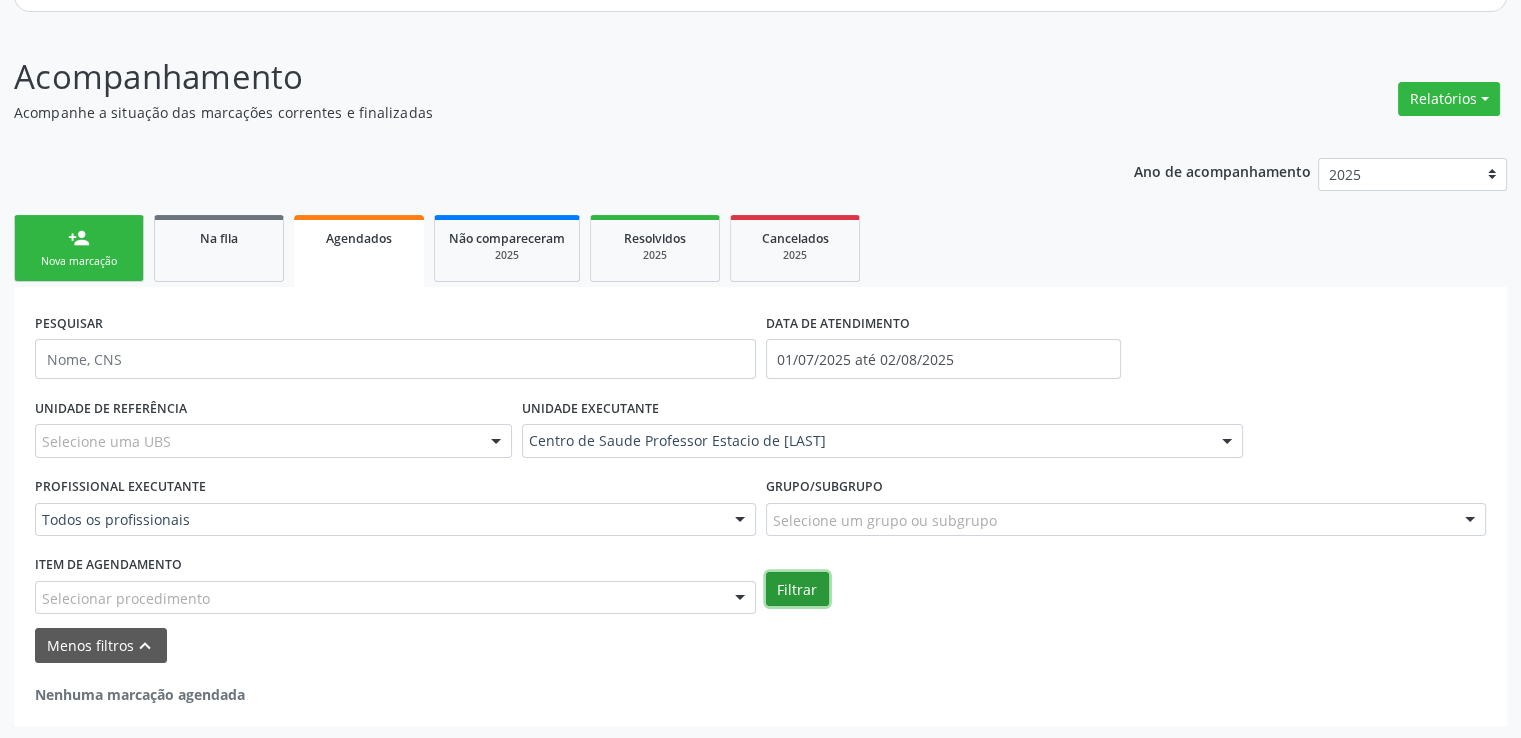 click on "Filtrar" at bounding box center [797, 589] 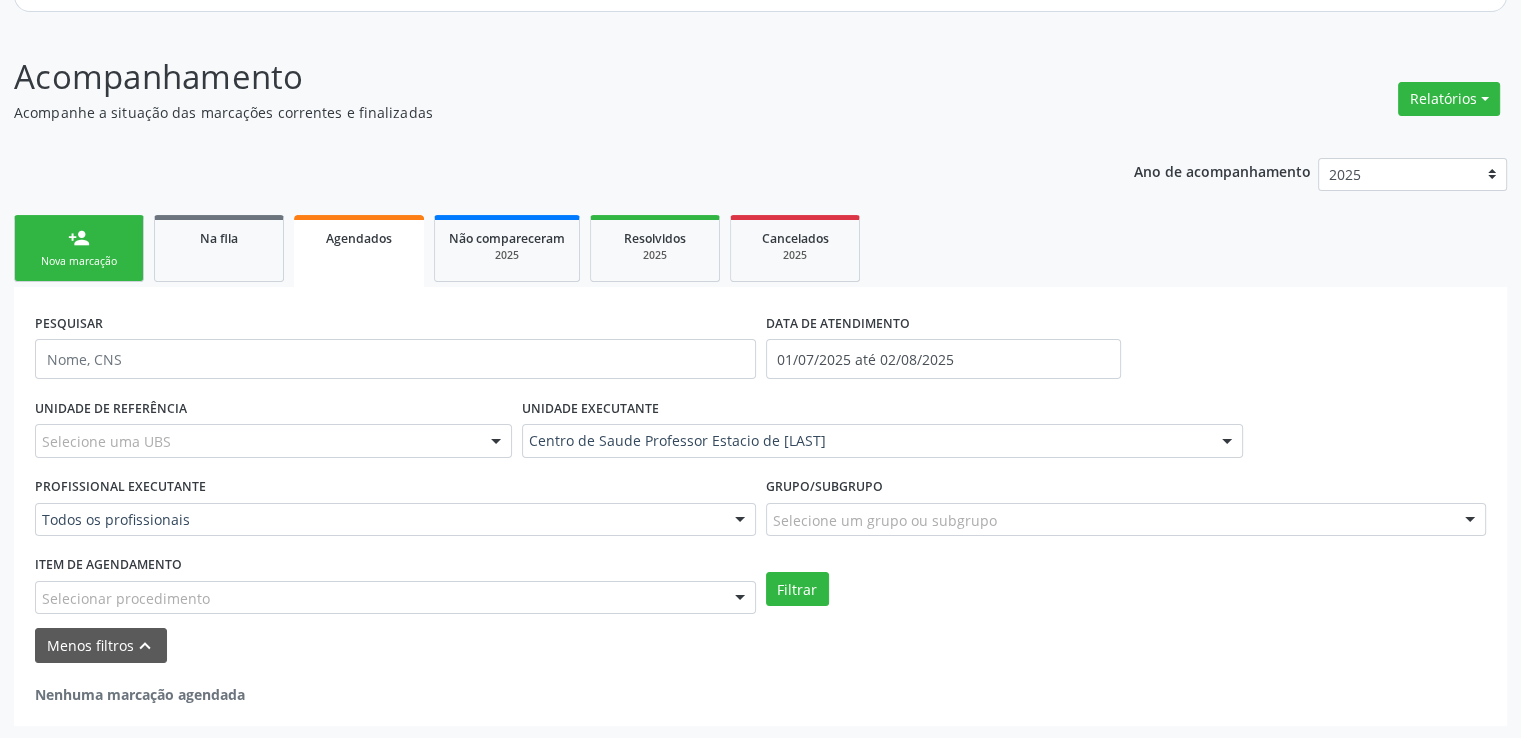 click on "Menos filtros
keyboard_arrow_up" at bounding box center [760, 645] 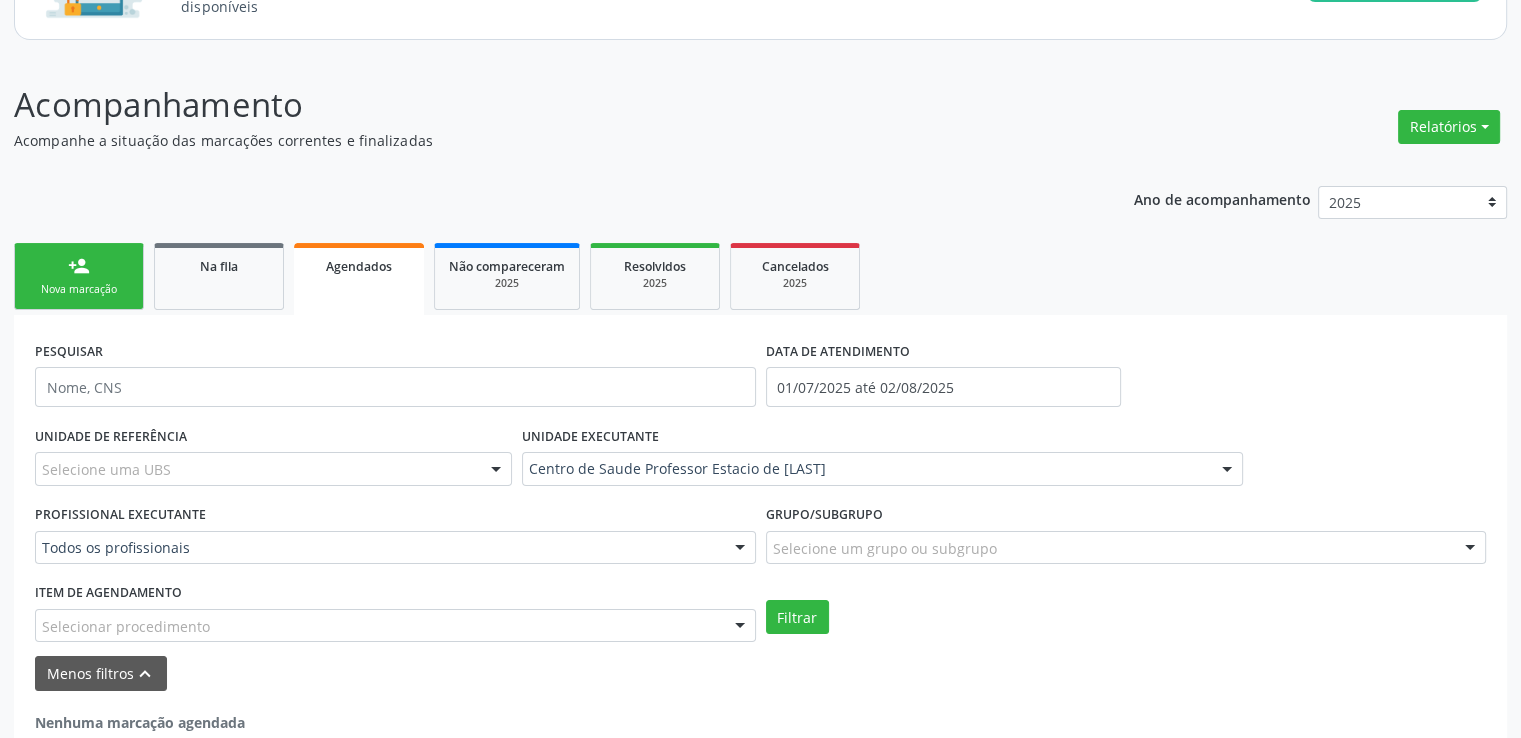 scroll, scrollTop: 228, scrollLeft: 0, axis: vertical 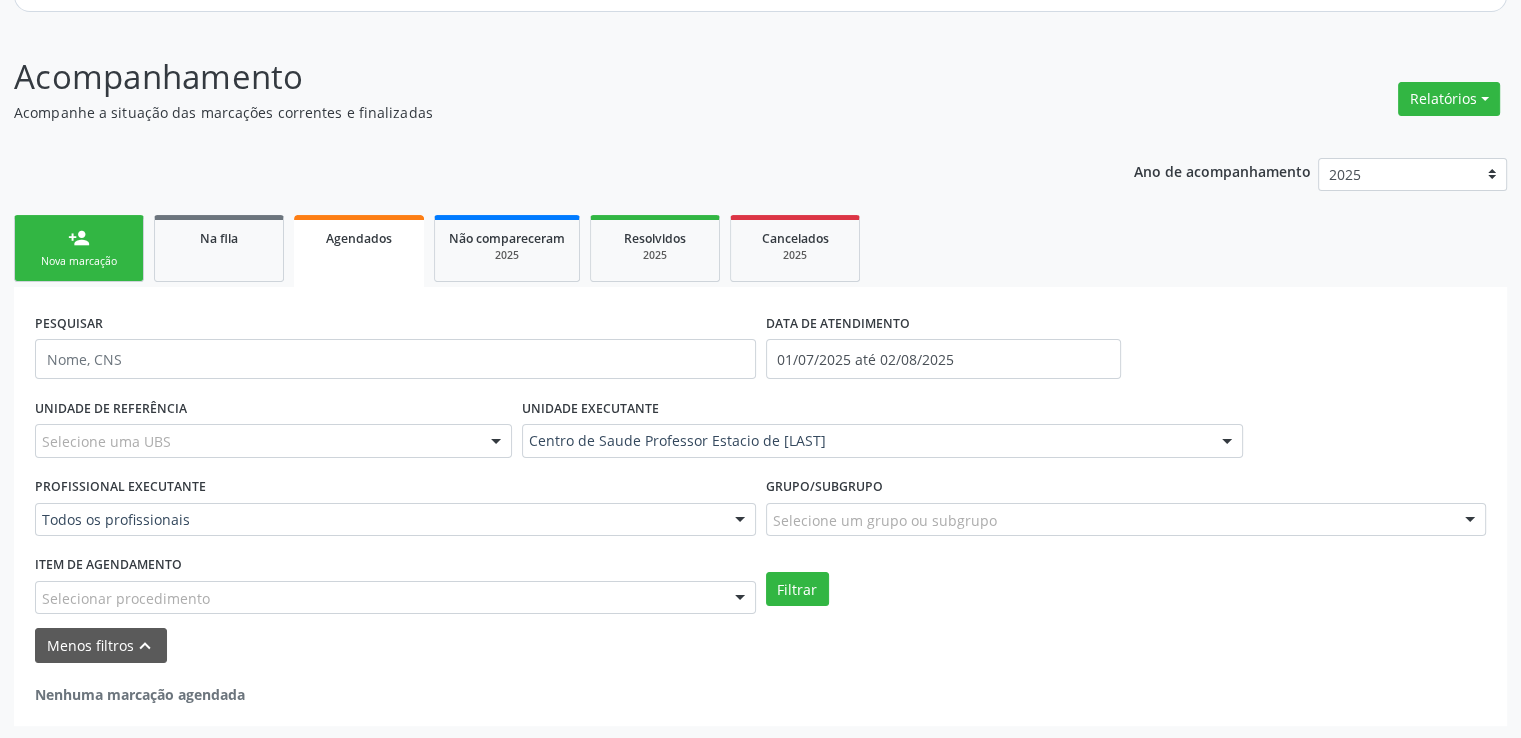 click on "UNIDADE DE REFERÊNCIA
Selecione uma UBS
Todas as UBS   Unidade de Saude da Familia de Malhadas   Unidade de Saude da Familia Santa Rita Maria do C A Soares   Unidade de Saude da Familia Barra Nova   Unidade de Saude da Familia Massagueira   Unidade de Saude da Familia Frances   Unidade de Saude da Familia do Denison Amorim   Unidade de Saude da Familia Rua da Estiva   Unidade de Saude da Familia Taperagua   Unidade de Saude da Familia Poeira   Unidade de Saude da Familia Barro Vermelho   Unidade de Saude da Familia do Jose Dias   Unidade de Saude da Familia Tuquanduba   Unidade de Saude da Familia da Vila Altina   Unidade de Saude da Familia Rua Nova Massagueira II   Unidade de Saude da Familia Terra da Esperanca   Unidade de Saude da Familia Gislene Matheus   Unidade de Saude da Familia das Pedras   Unidade de Saude da Familia Ver [FIRST] [LAST]   Unidade de Saude da Familia do Cabreiras
Nenhum resultado encontrado para: "   "" at bounding box center [760, 503] 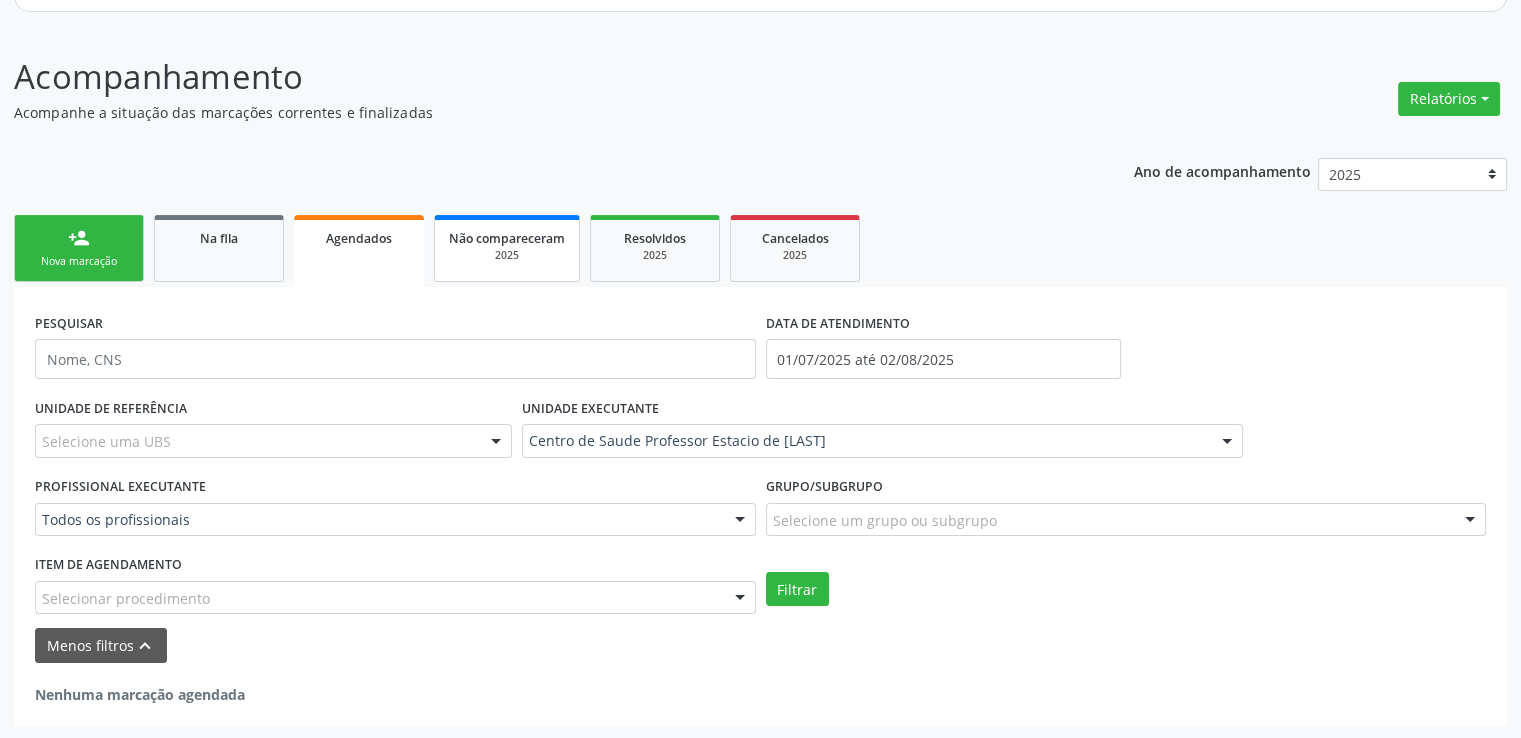 click on "Não compareceram" at bounding box center (507, 238) 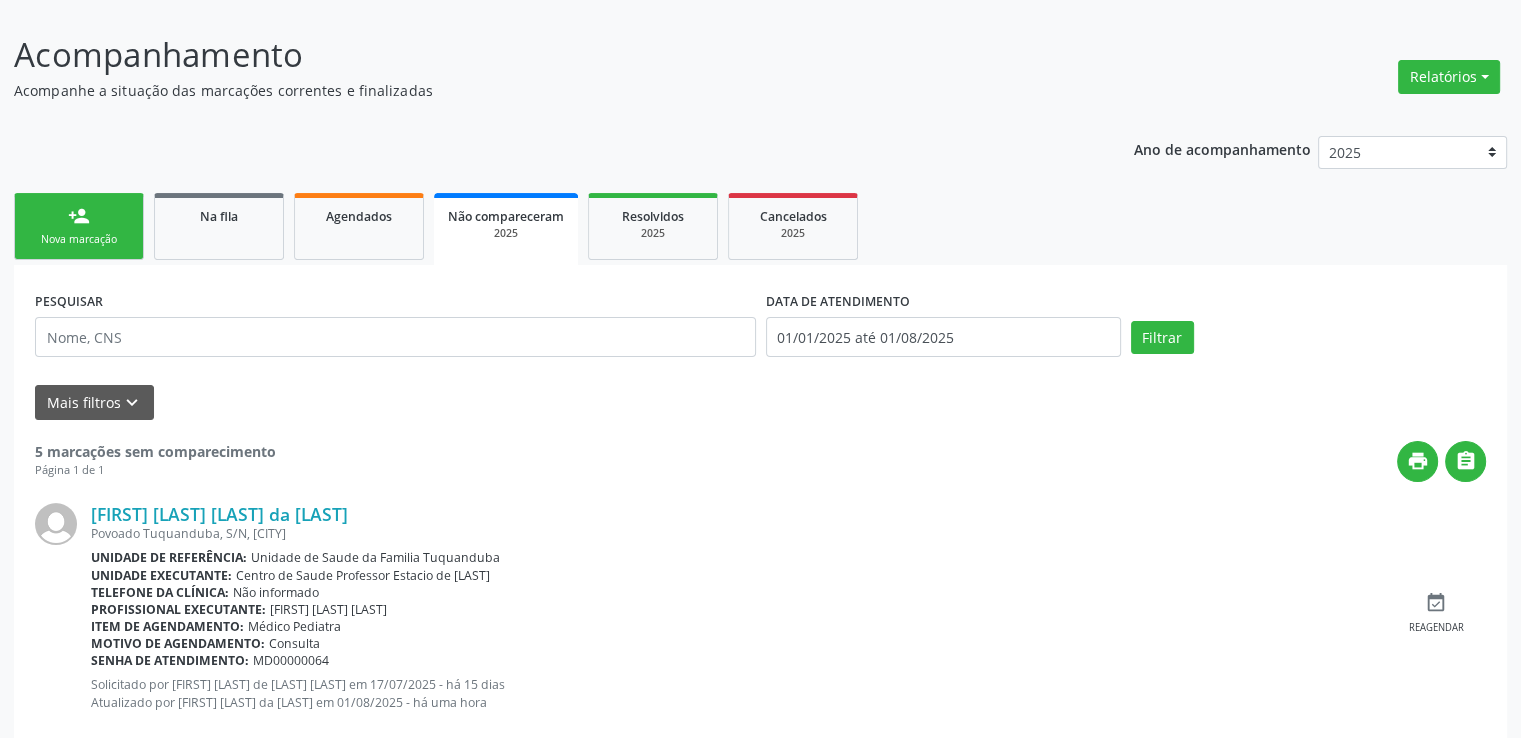 scroll, scrollTop: 150, scrollLeft: 0, axis: vertical 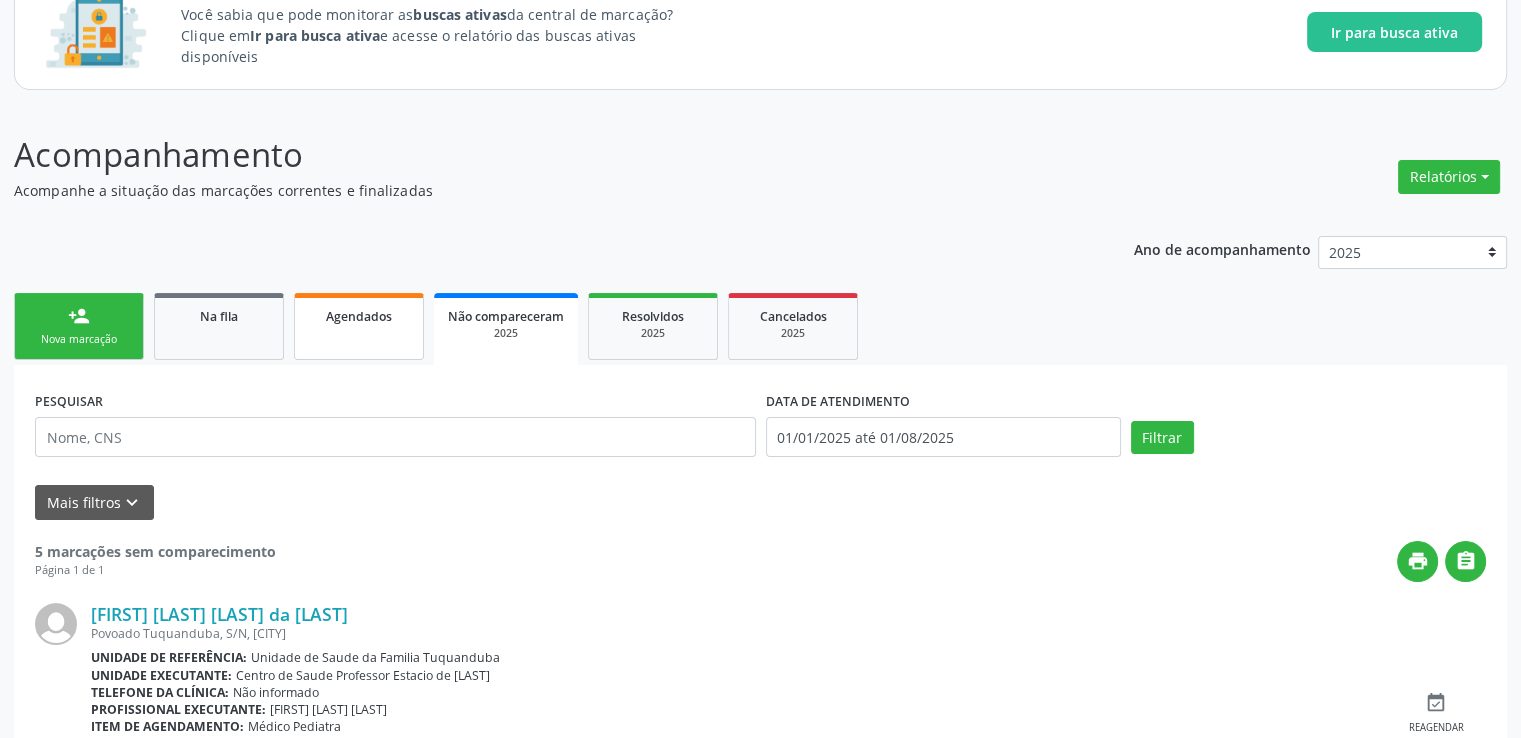 click on "Agendados" at bounding box center [359, 316] 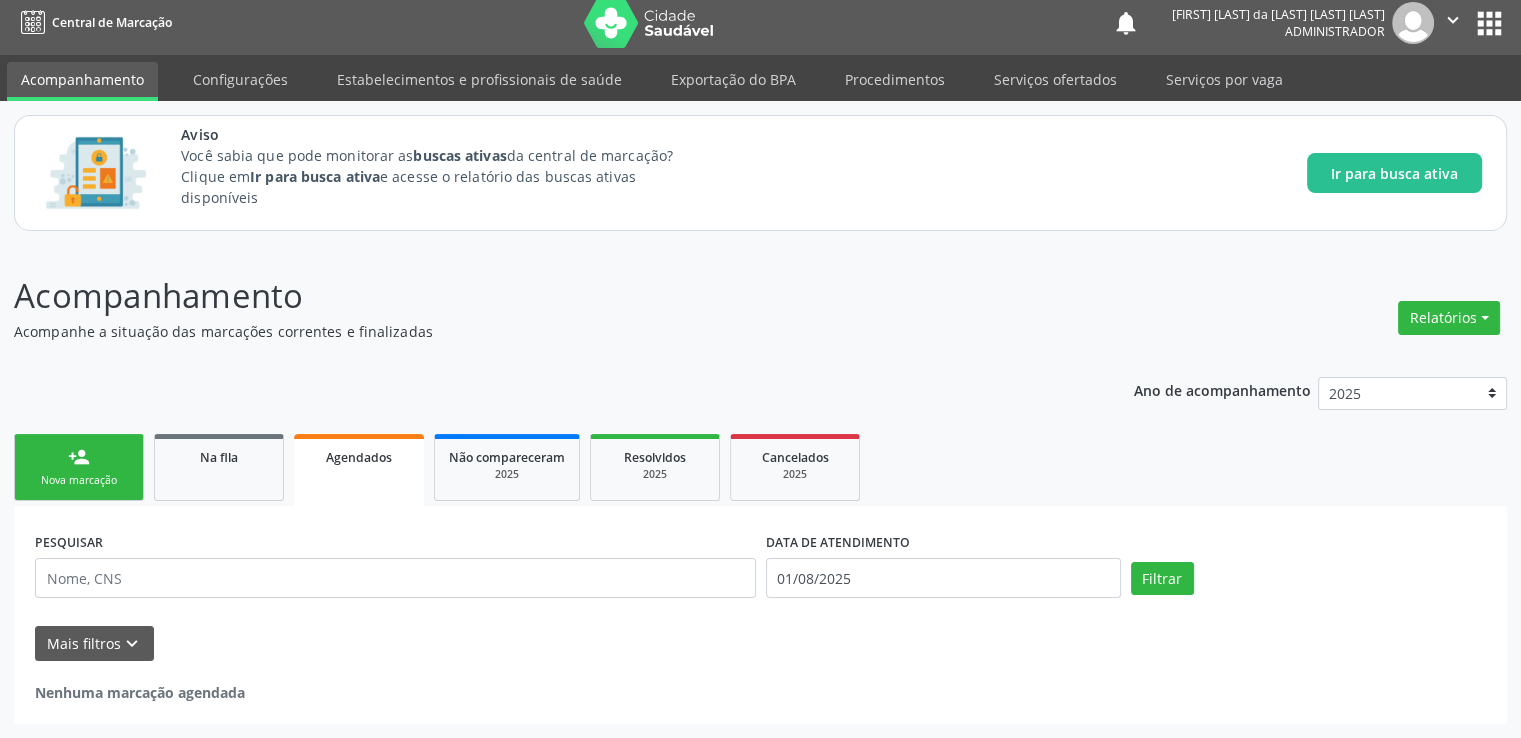 scroll, scrollTop: 7, scrollLeft: 0, axis: vertical 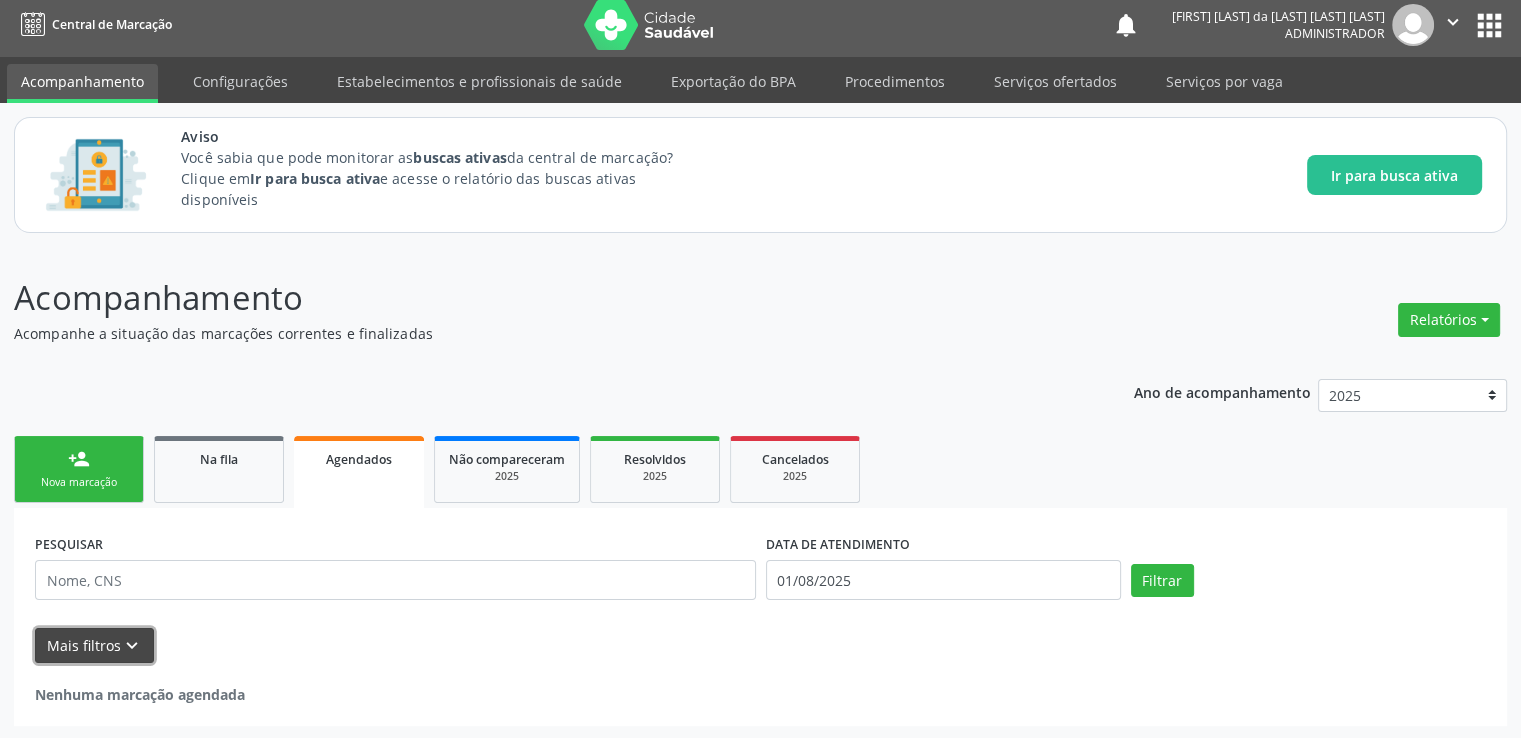 click on "keyboard_arrow_down" at bounding box center [132, 646] 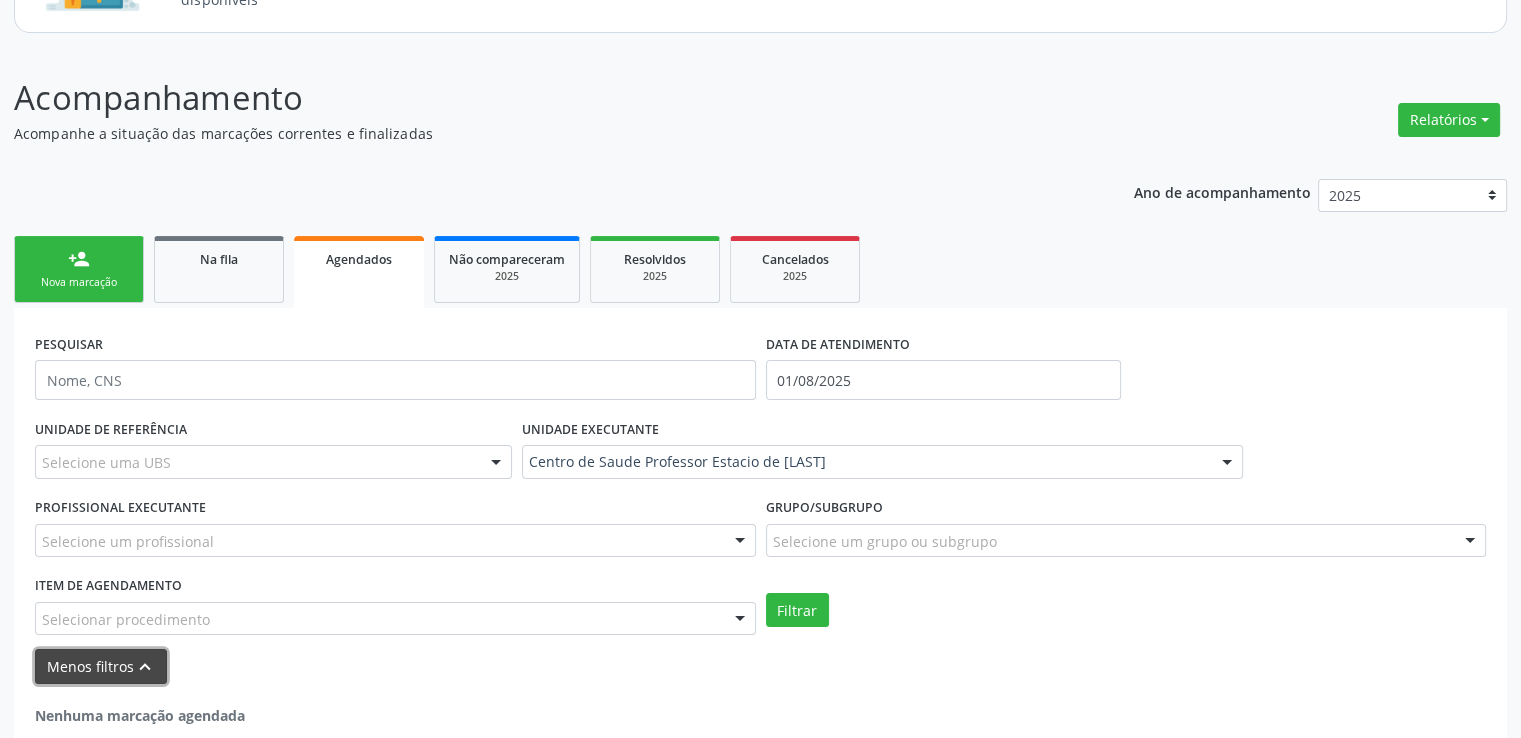 scroll, scrollTop: 228, scrollLeft: 0, axis: vertical 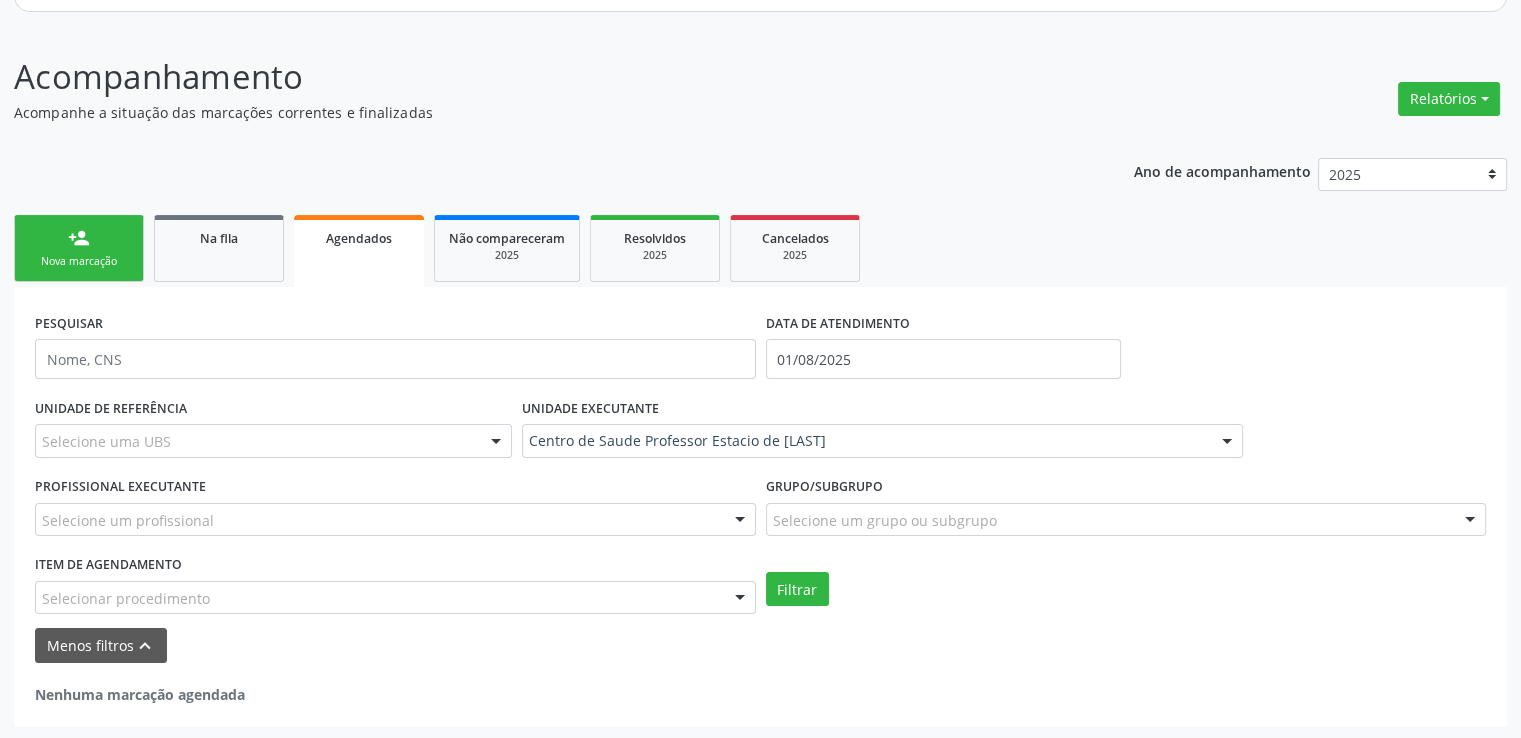 click on "Nenhuma marcação agendada" at bounding box center (760, 684) 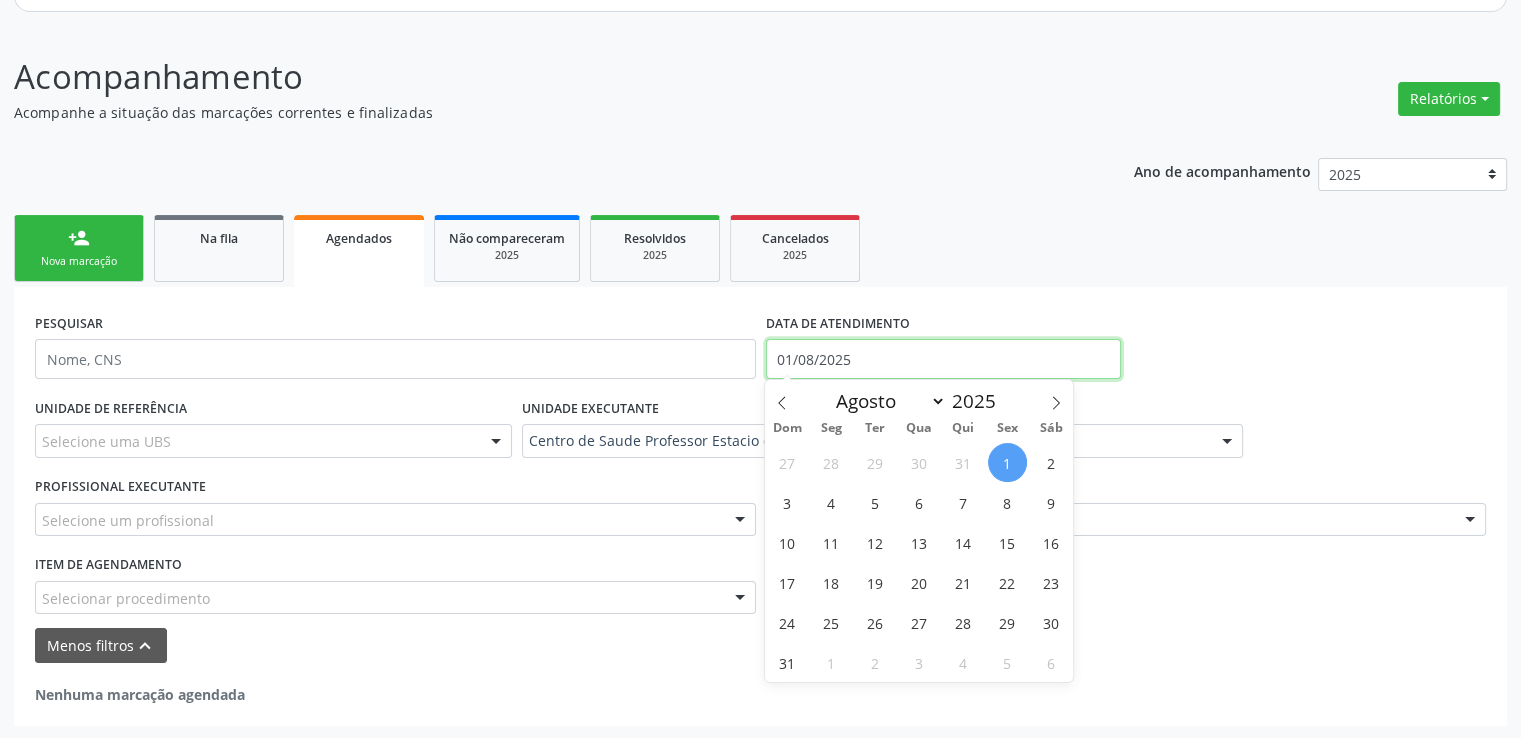 click on "01/08/2025" at bounding box center [943, 359] 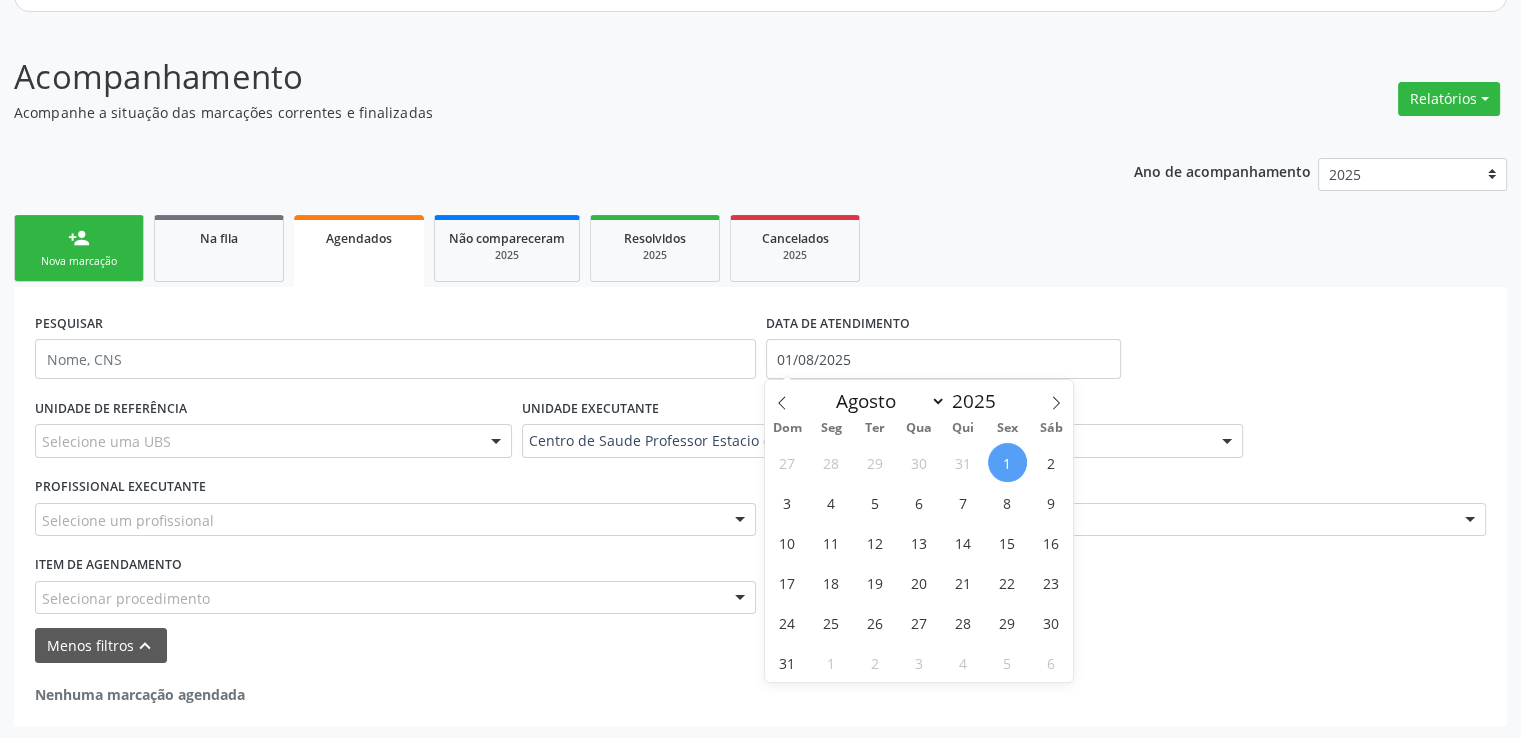 click on "1" at bounding box center [1007, 462] 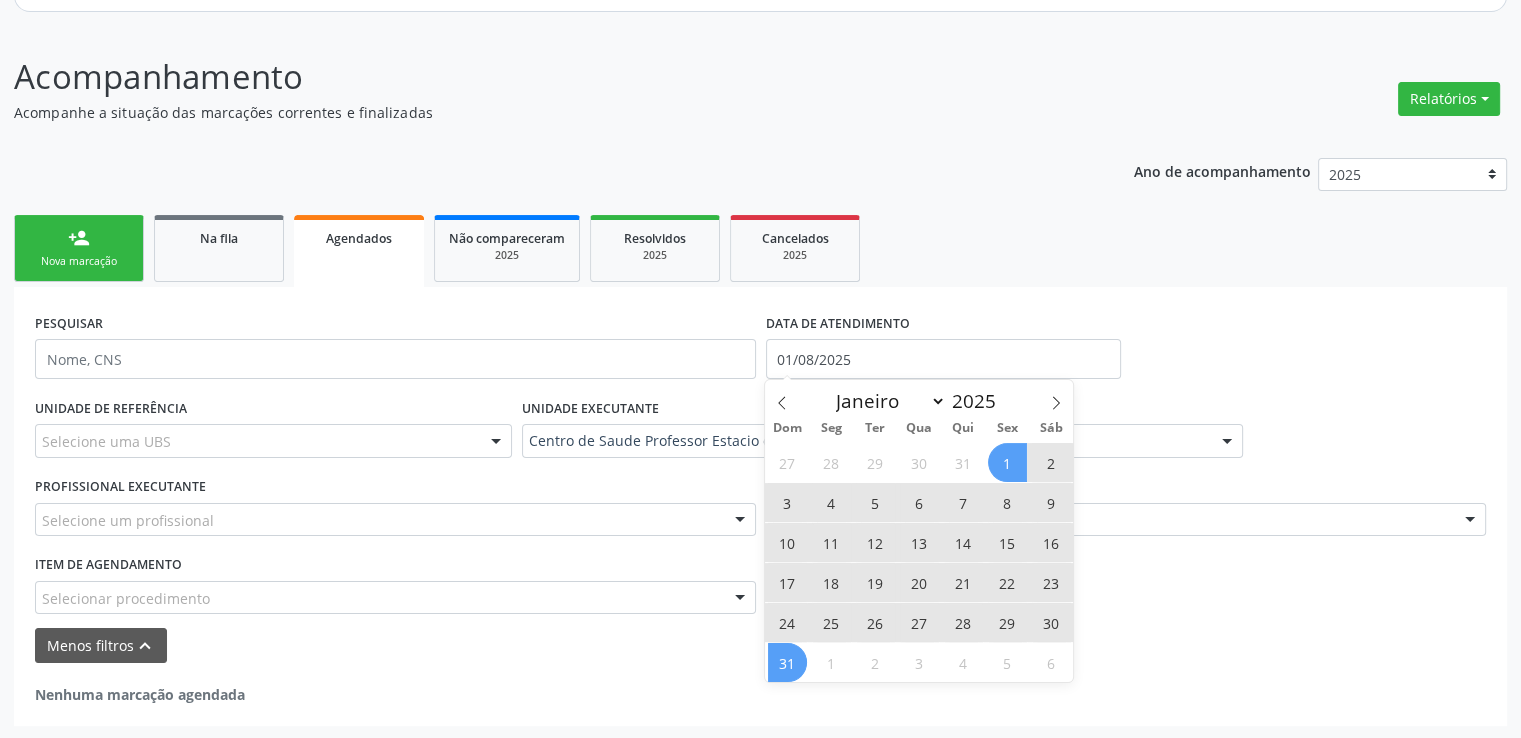click on "31" at bounding box center [787, 662] 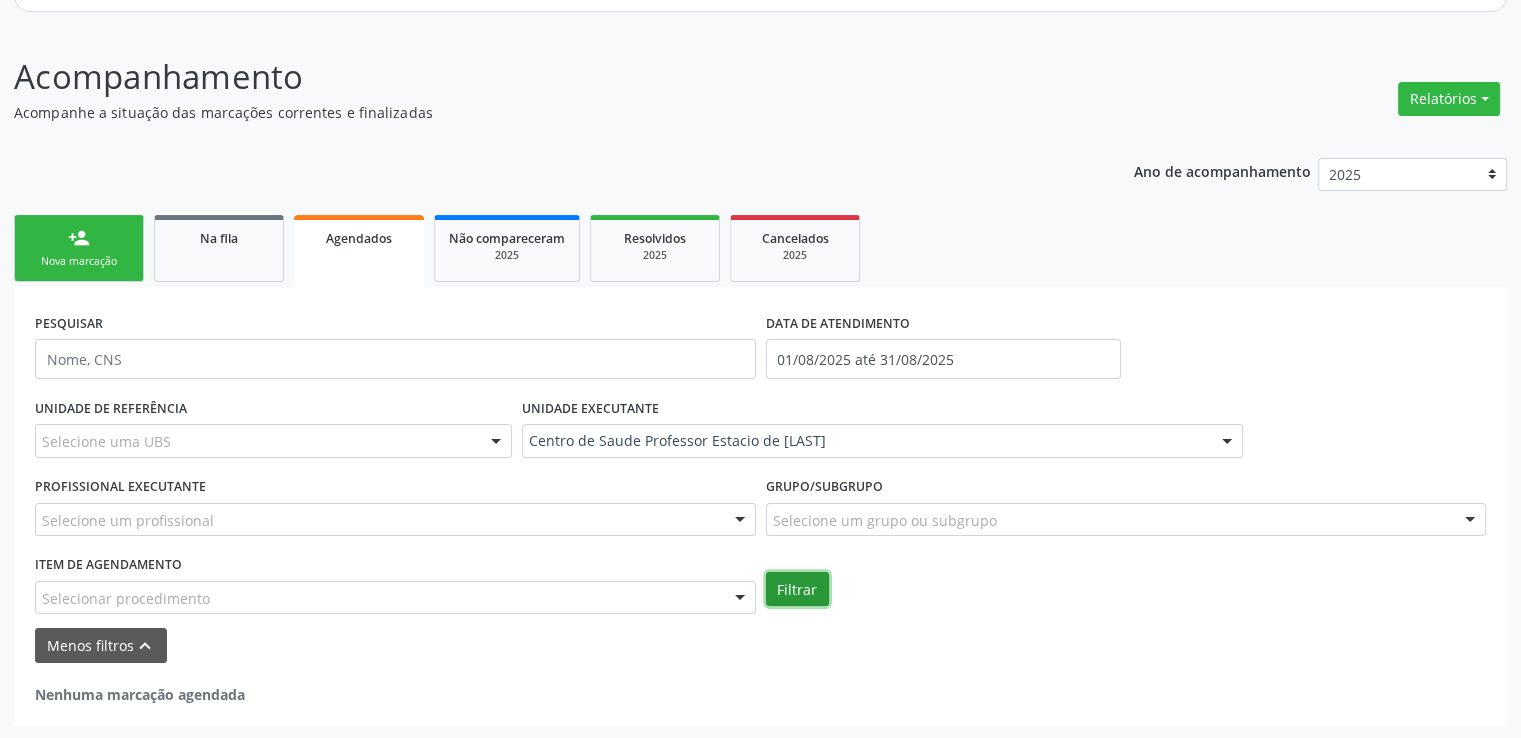 click on "Filtrar" at bounding box center [797, 589] 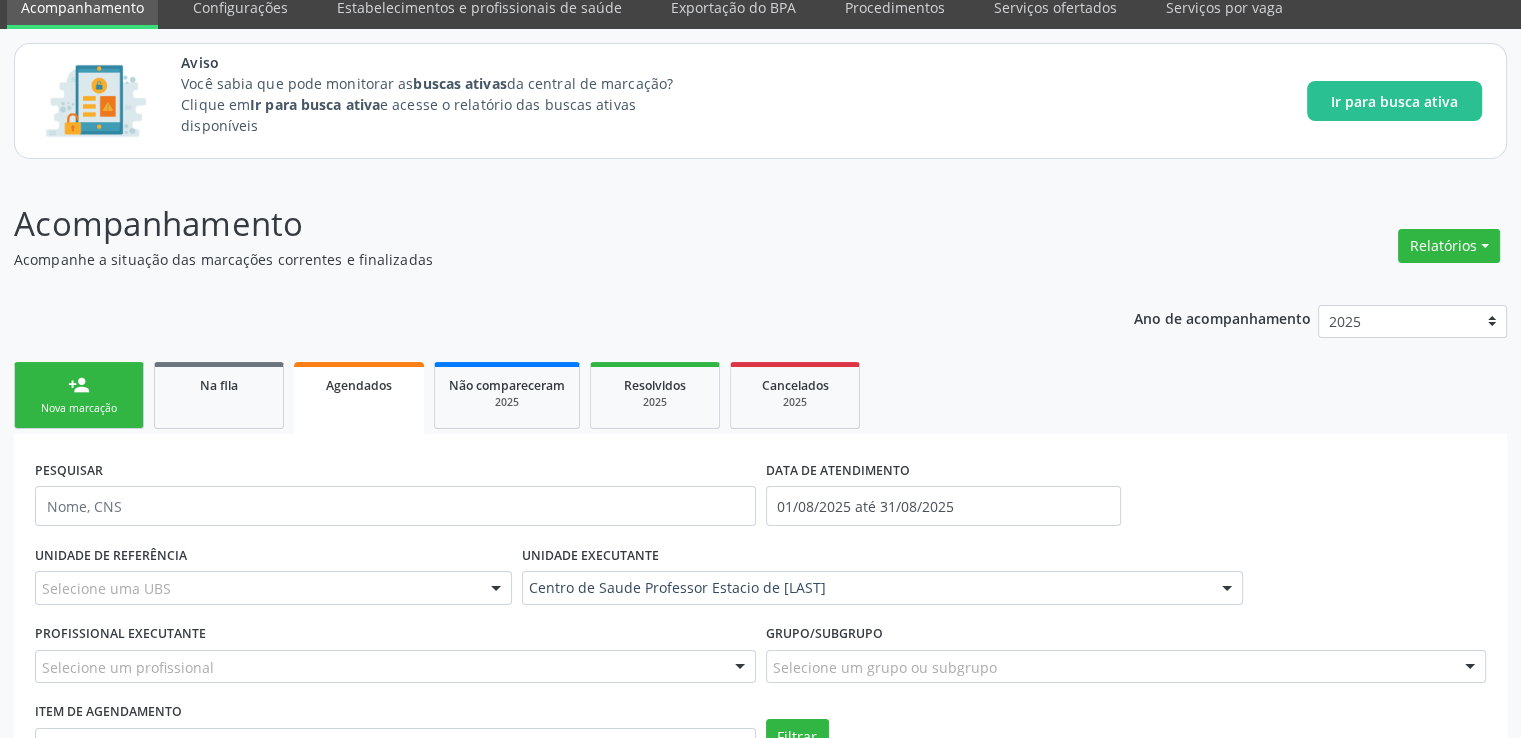 scroll, scrollTop: 228, scrollLeft: 0, axis: vertical 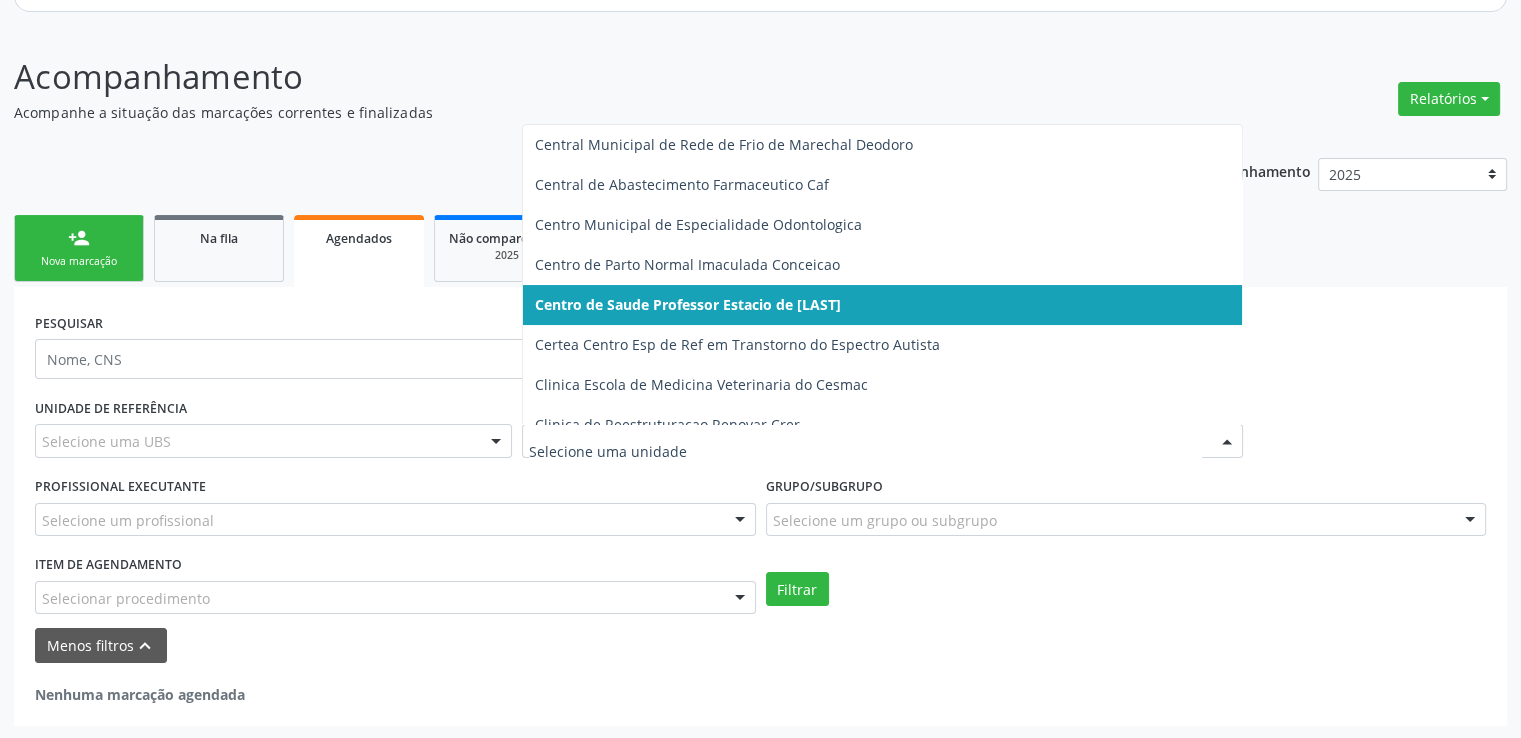 click on "Centro de Saude Professor Estacio de [LAST]" at bounding box center [688, 304] 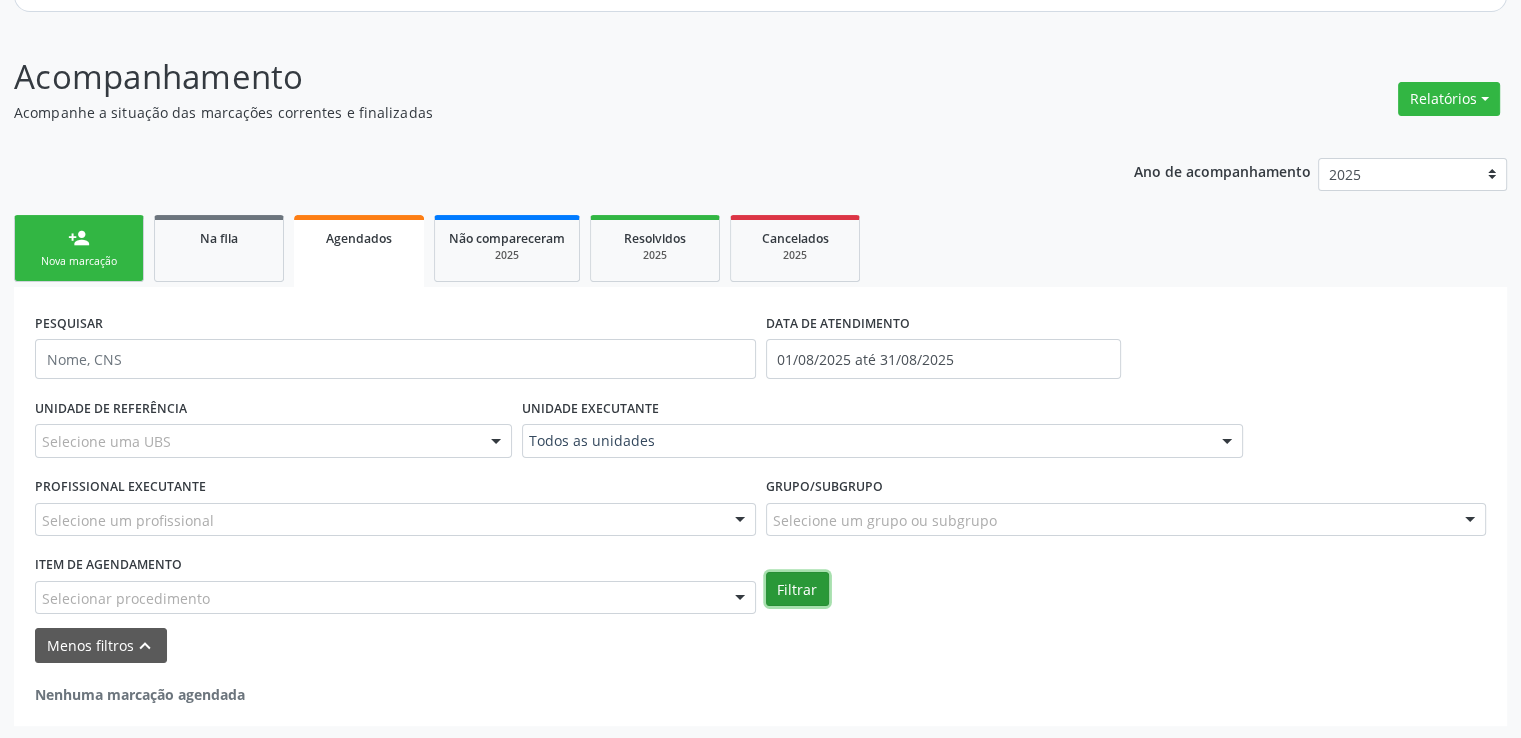 click on "Filtrar" at bounding box center [797, 589] 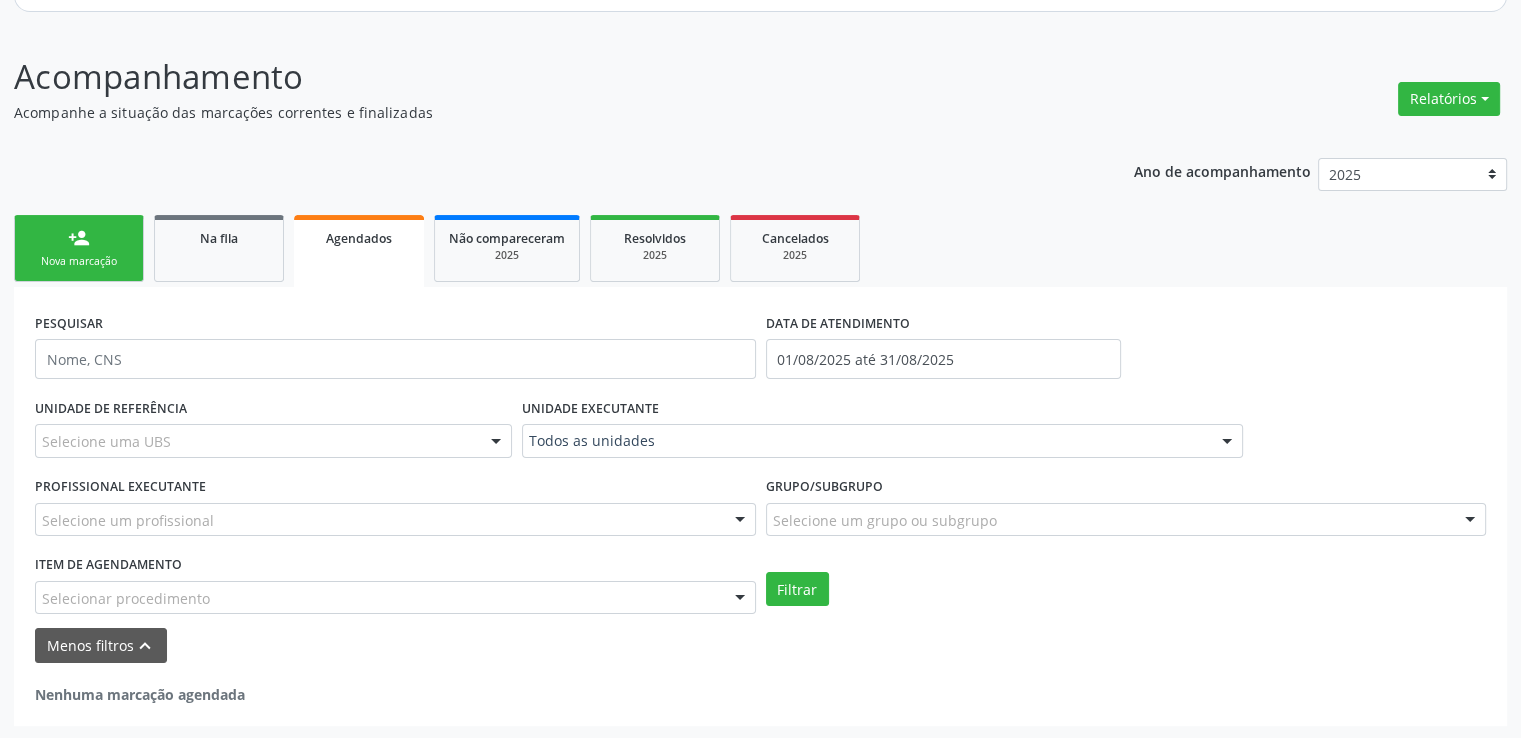 click on "Menos filtros
keyboard_arrow_up" at bounding box center [760, 645] 